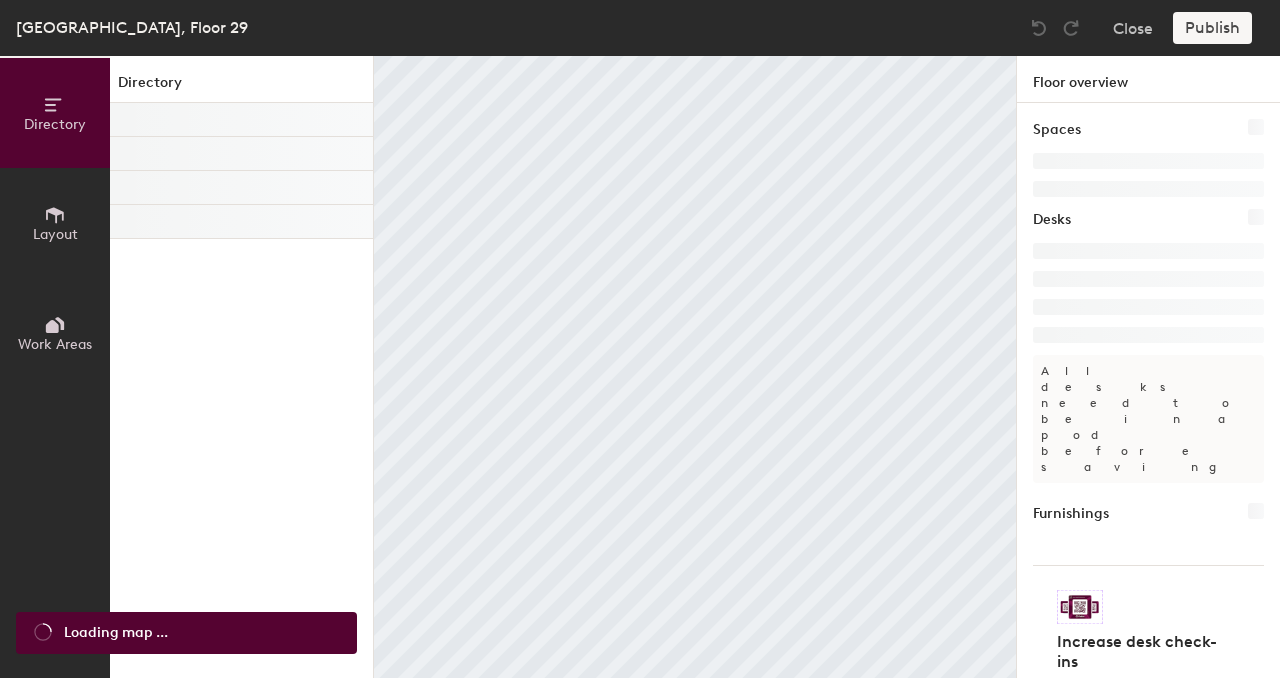 scroll, scrollTop: 0, scrollLeft: 0, axis: both 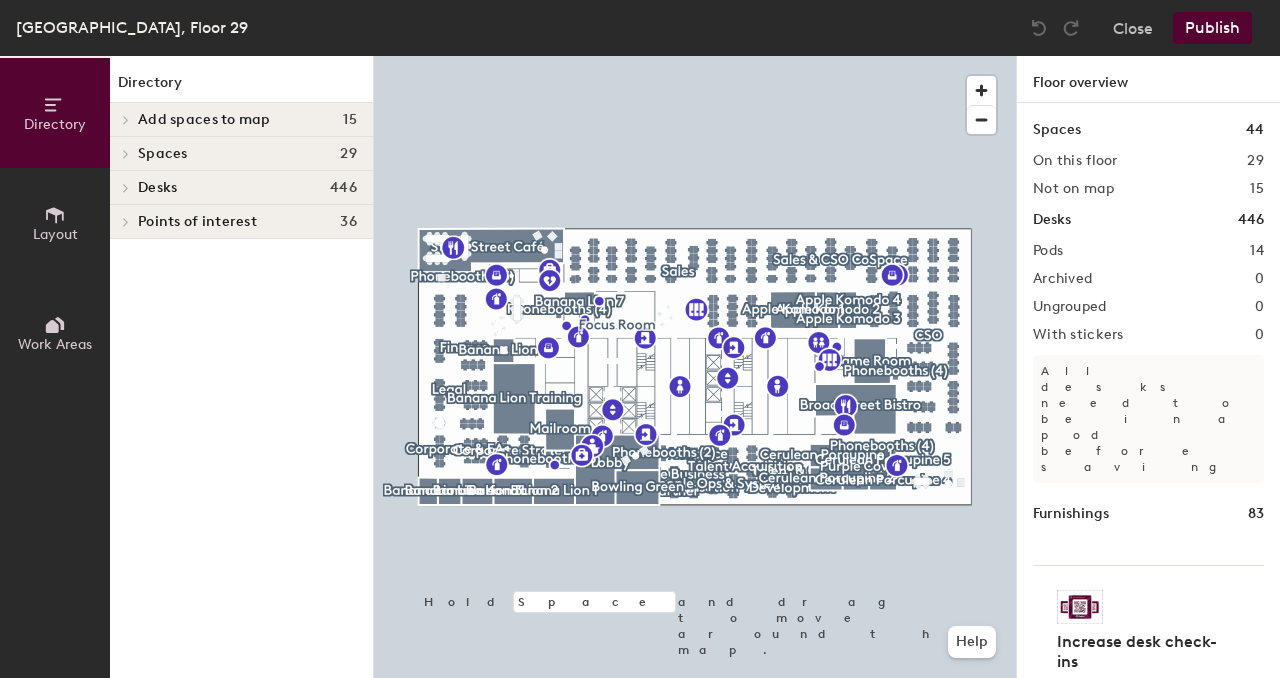 click on "Desks 446" 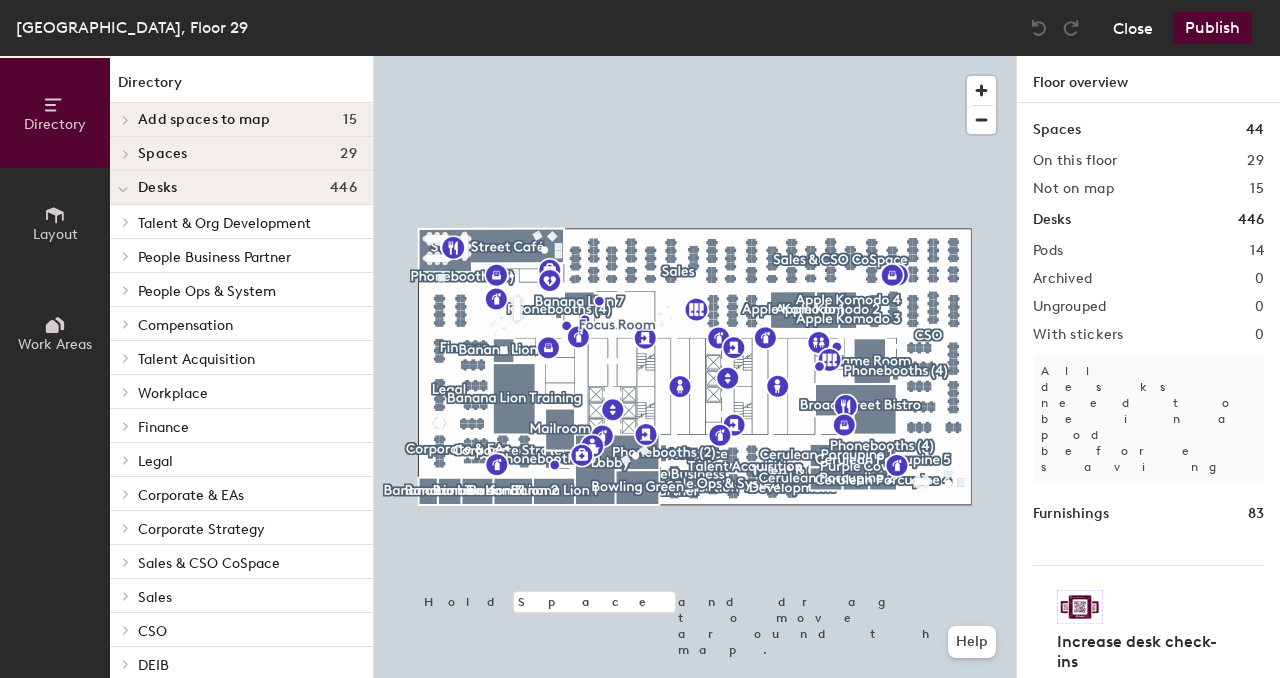 click on "Close" 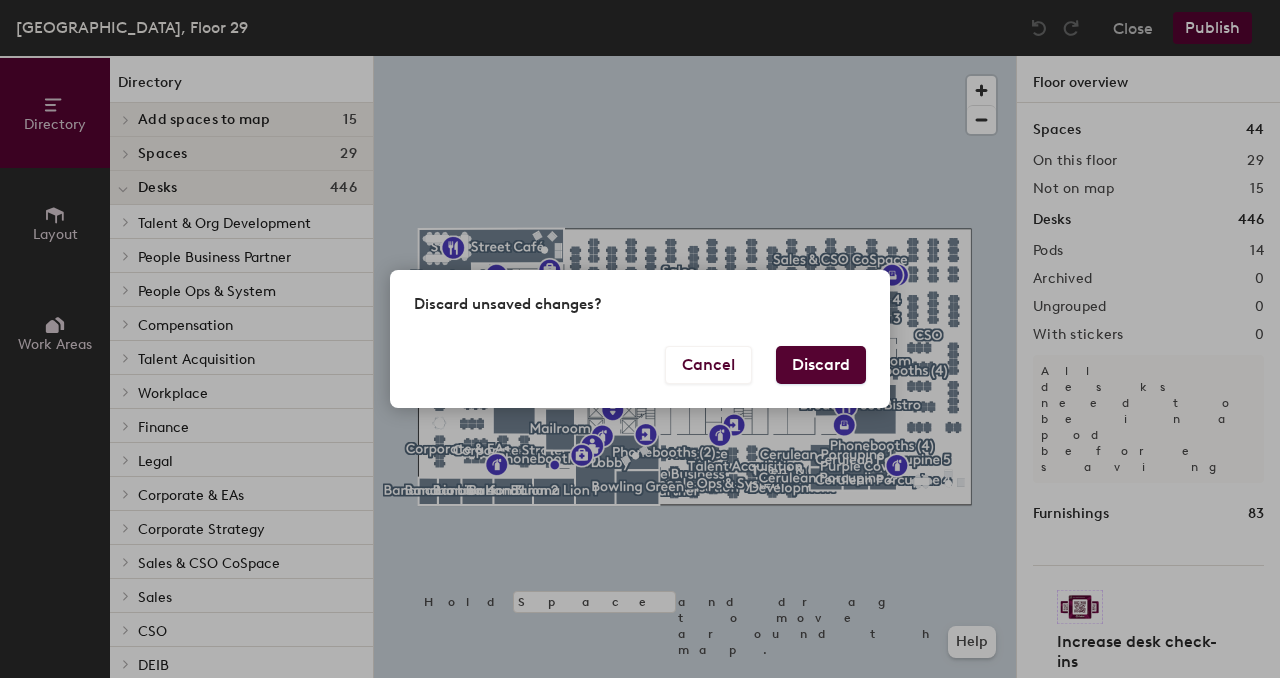 click on "Discard" at bounding box center [821, 365] 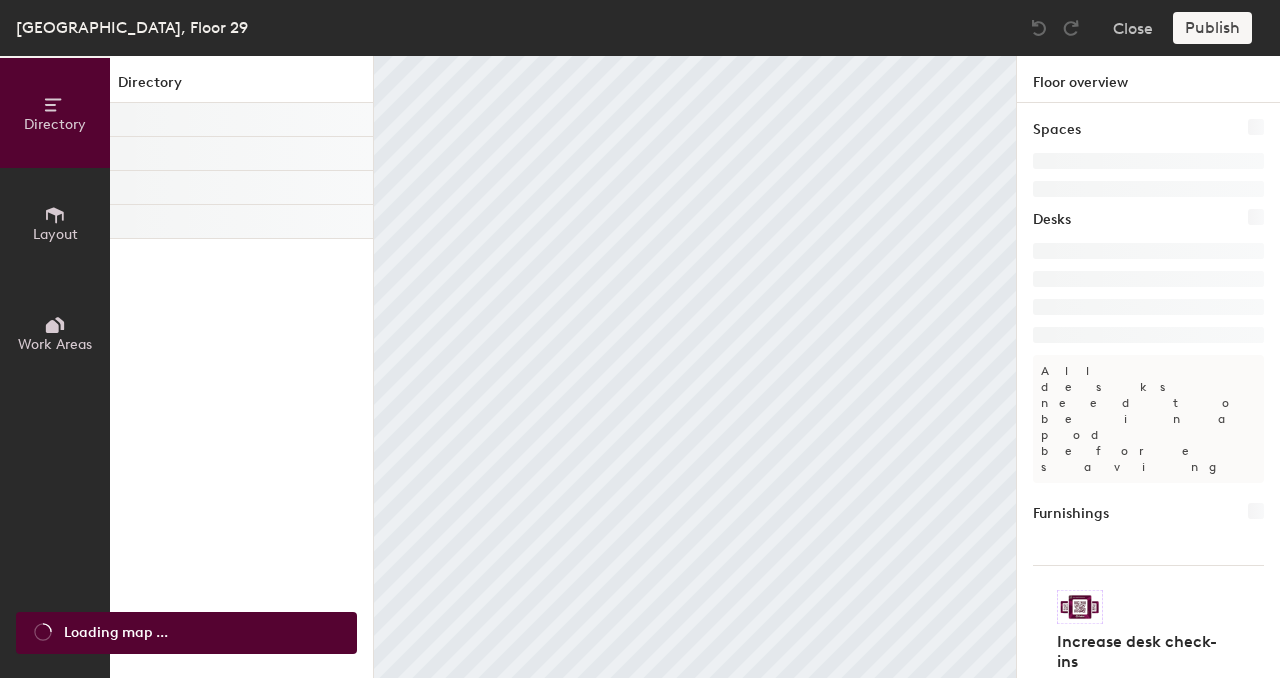 scroll, scrollTop: 0, scrollLeft: 0, axis: both 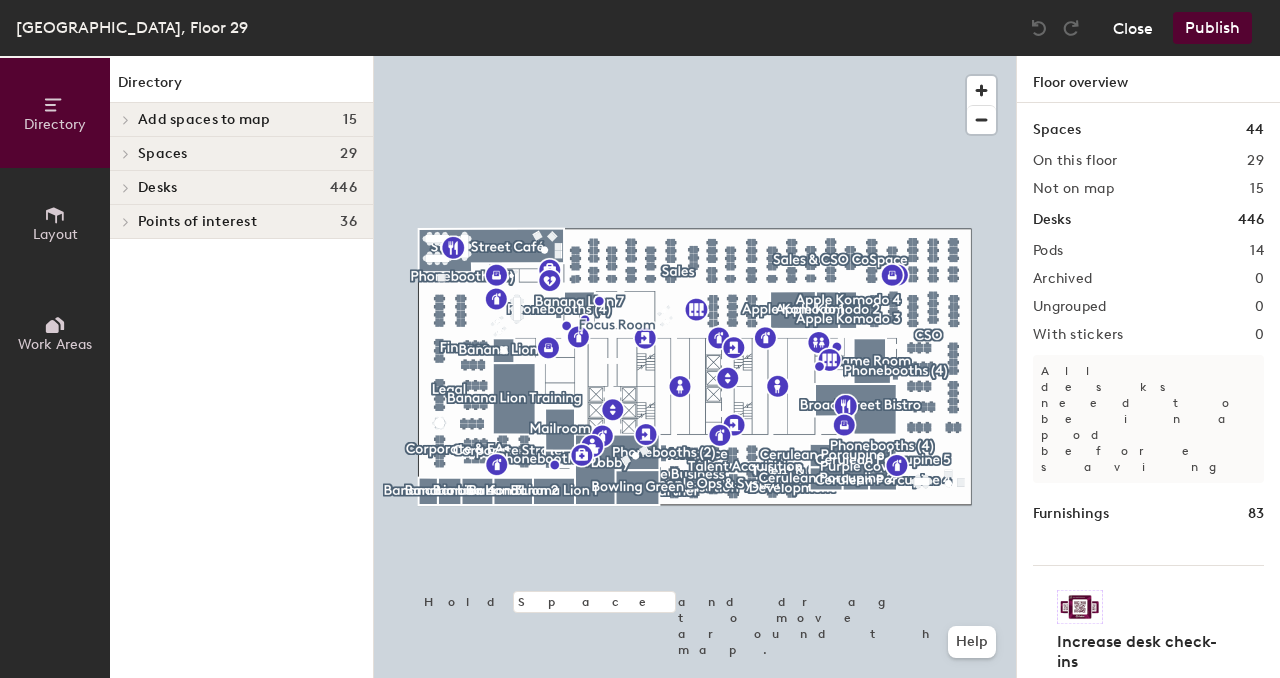 click on "Close" 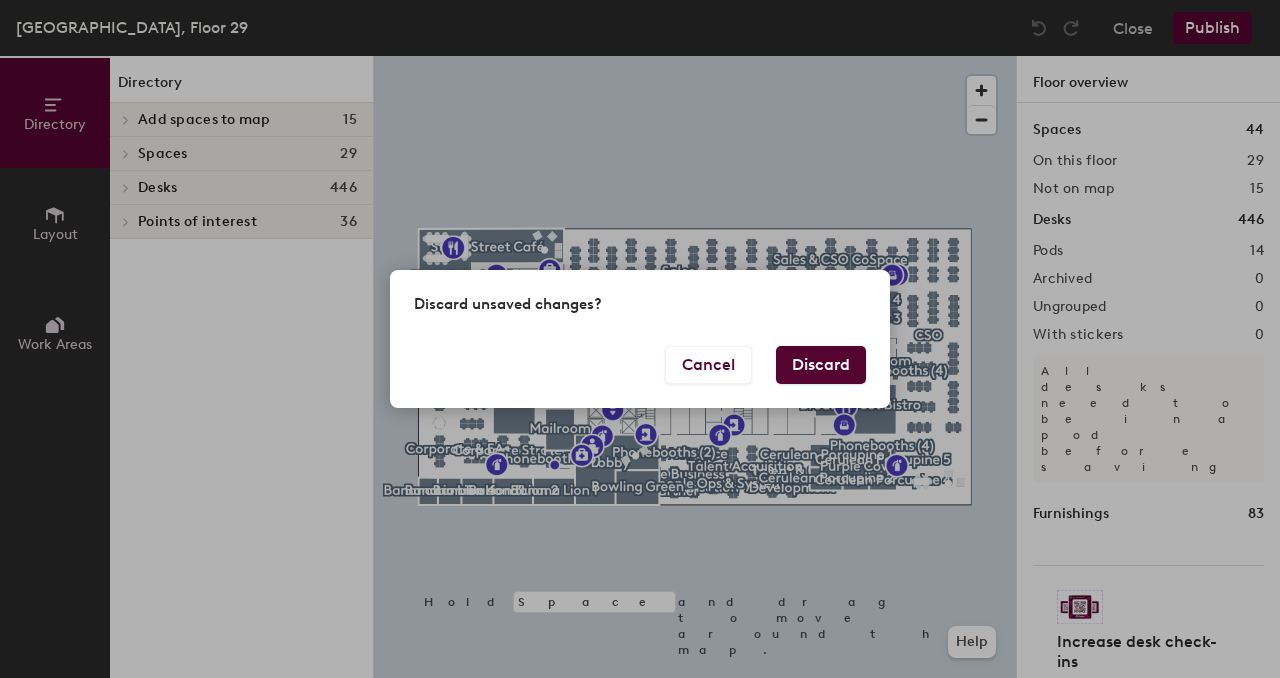 click on "Discard" at bounding box center [821, 365] 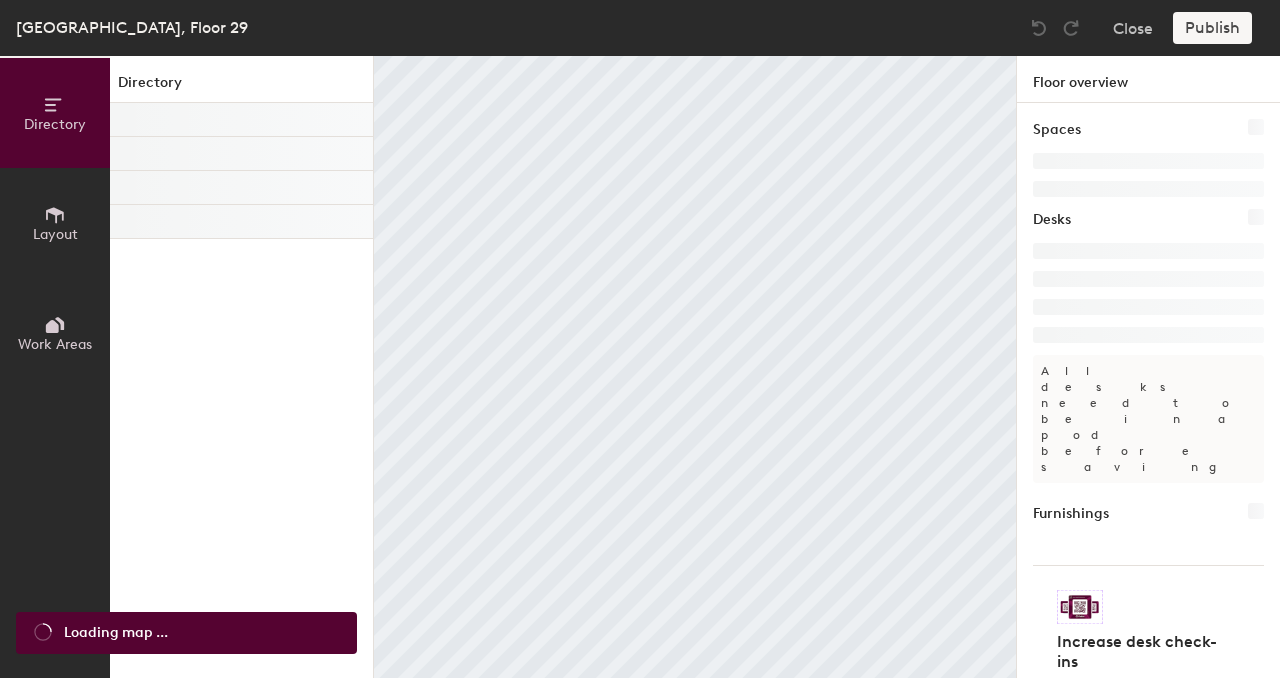 scroll, scrollTop: 0, scrollLeft: 0, axis: both 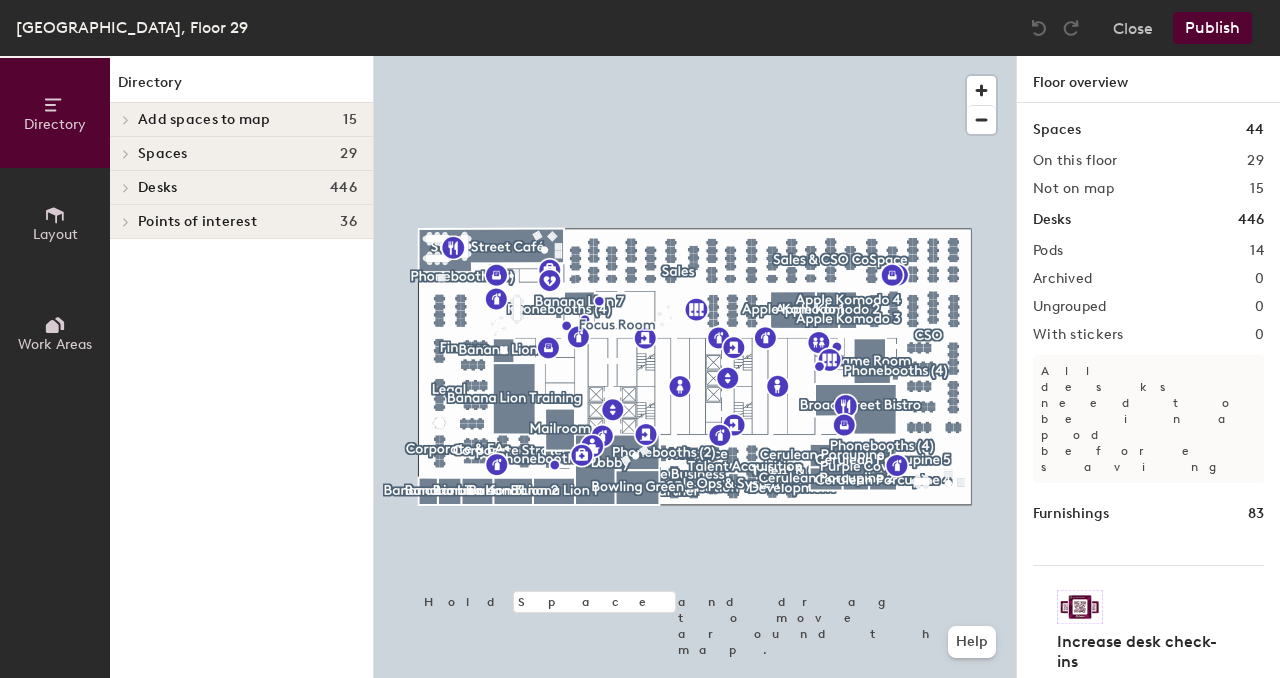 click 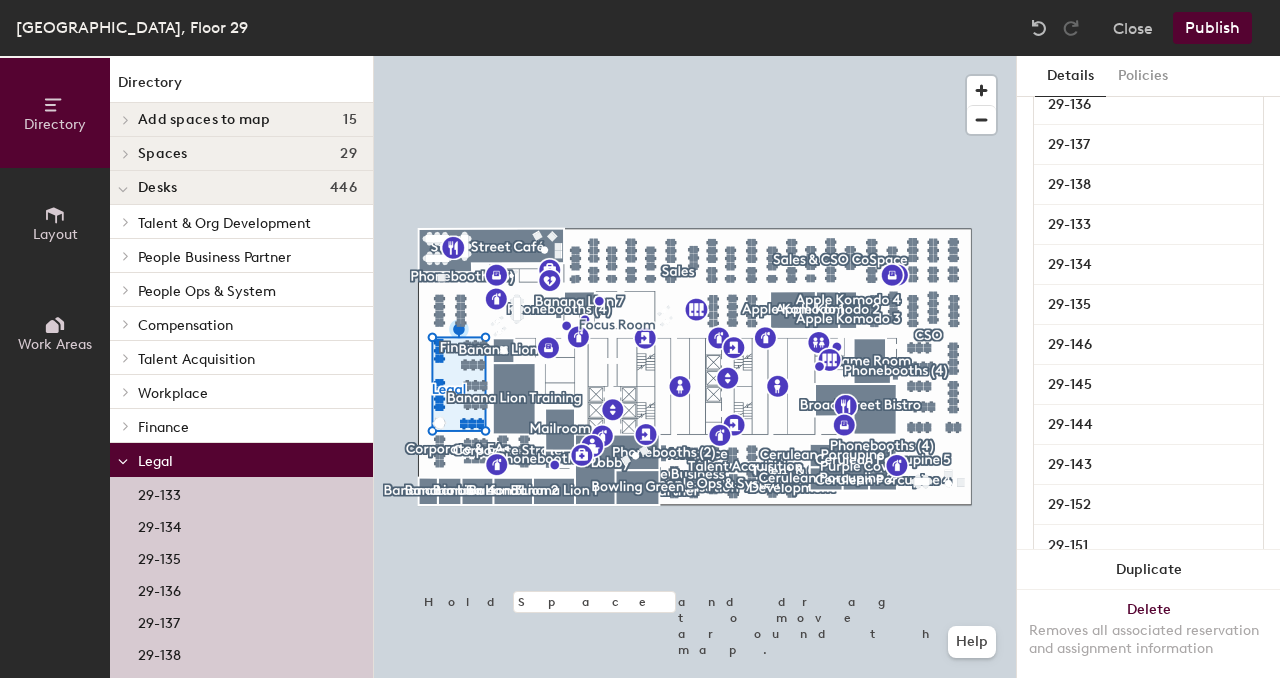 scroll, scrollTop: 690, scrollLeft: 0, axis: vertical 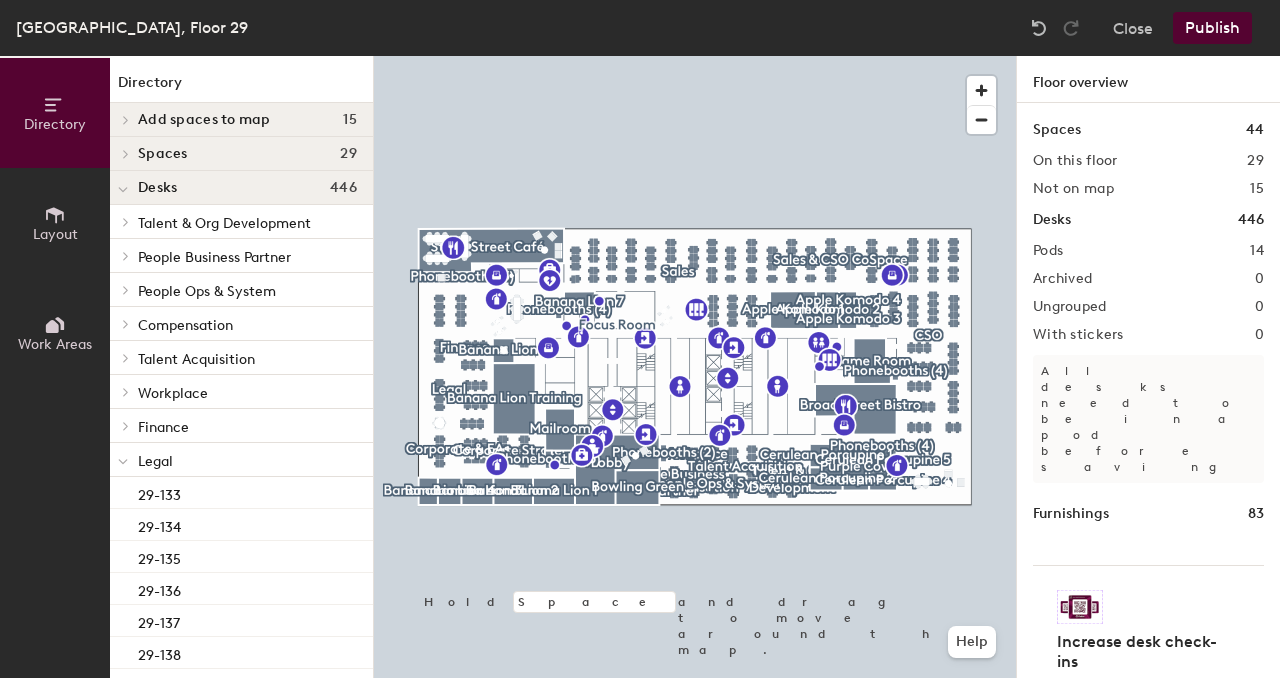 click 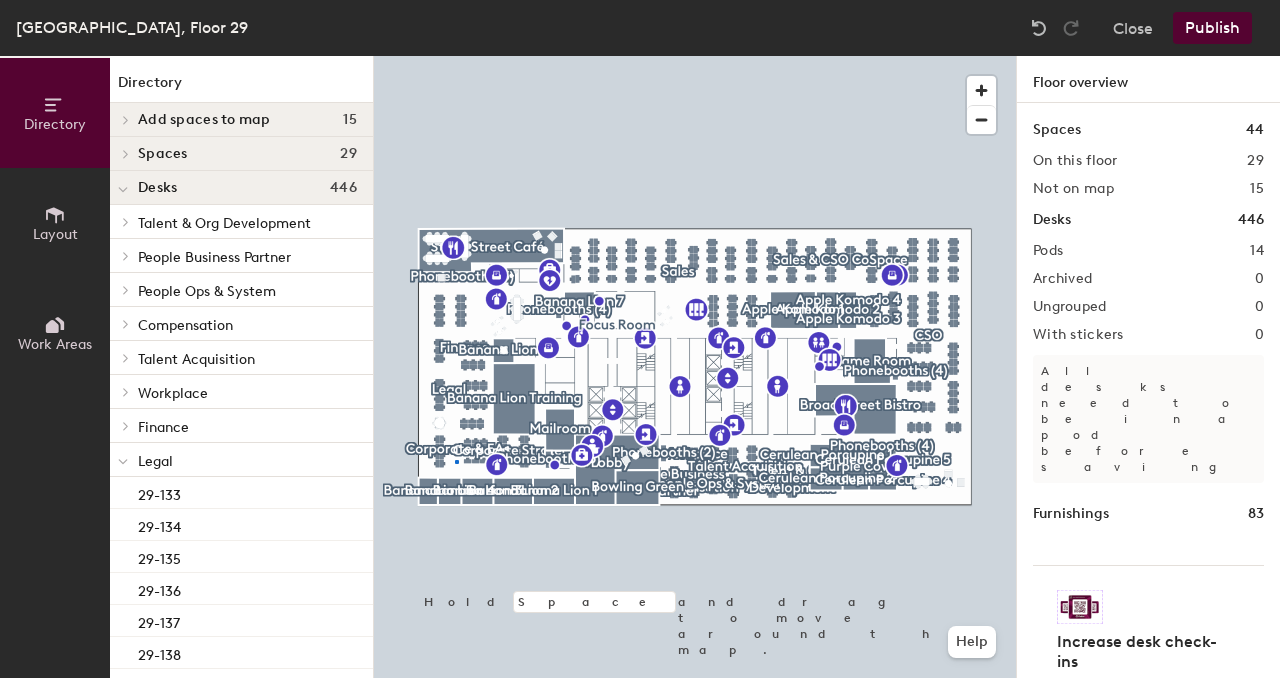click 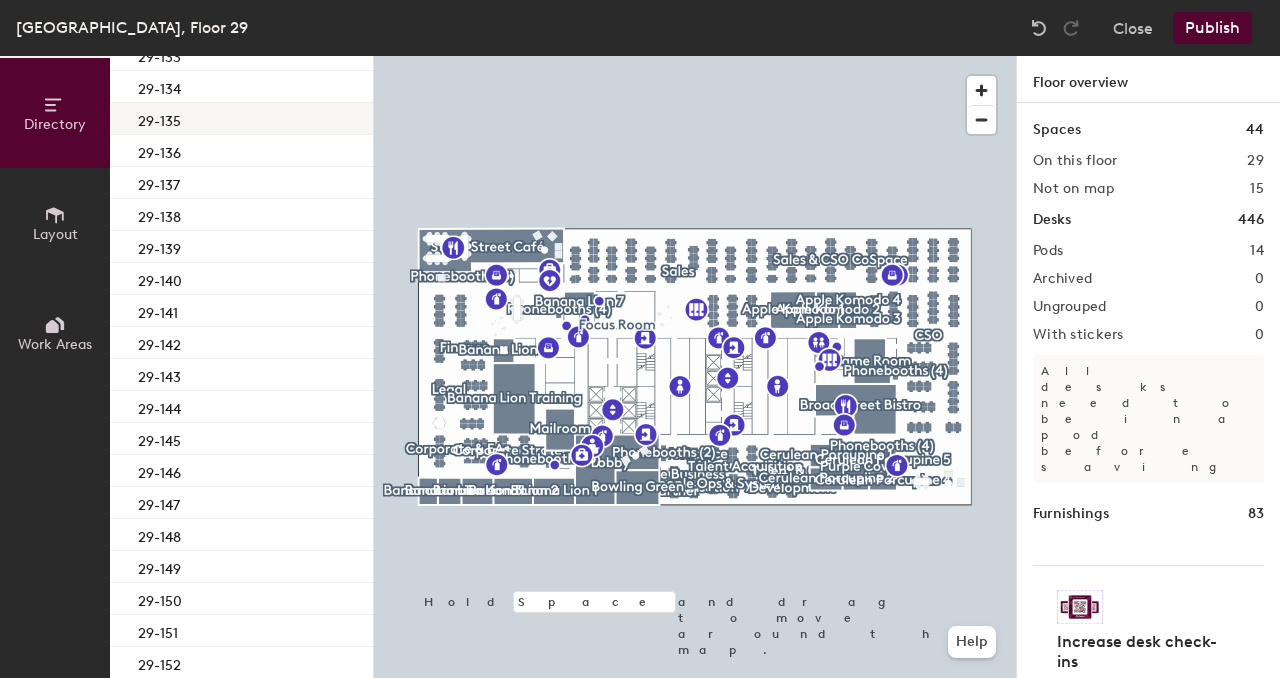scroll, scrollTop: 693, scrollLeft: 0, axis: vertical 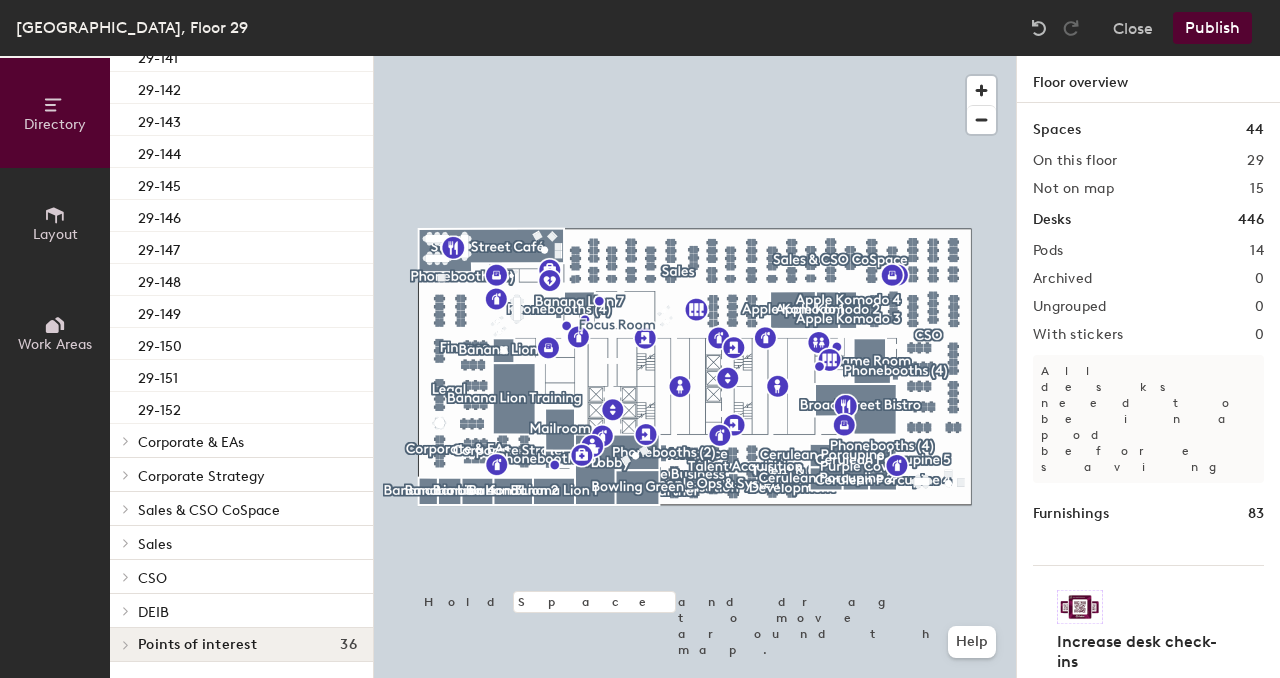 click on "Corporate & EAs" 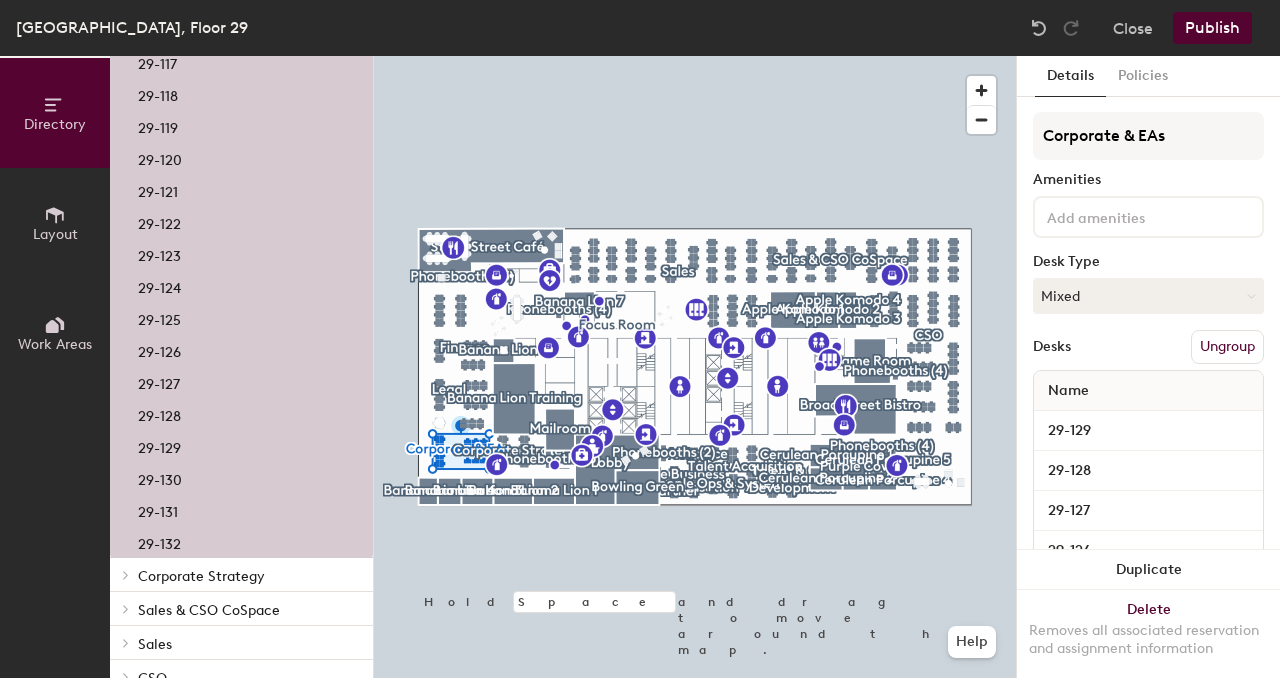 scroll, scrollTop: 1237, scrollLeft: 0, axis: vertical 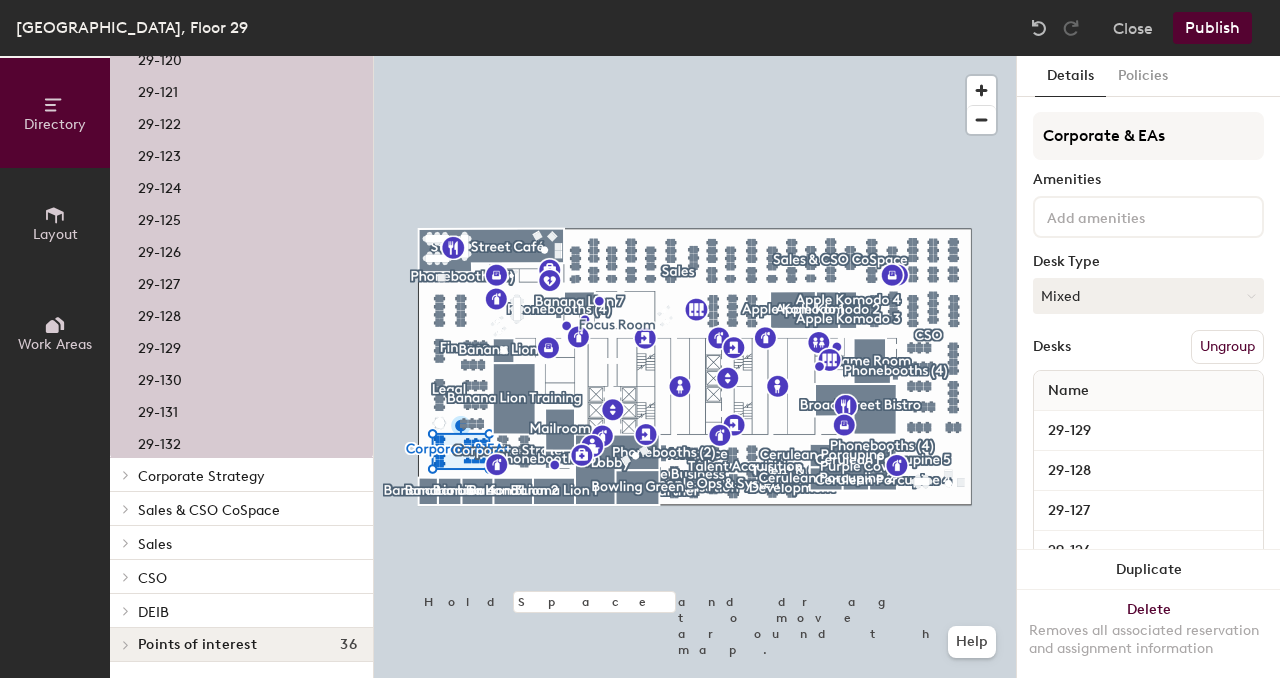 click on "CSO" 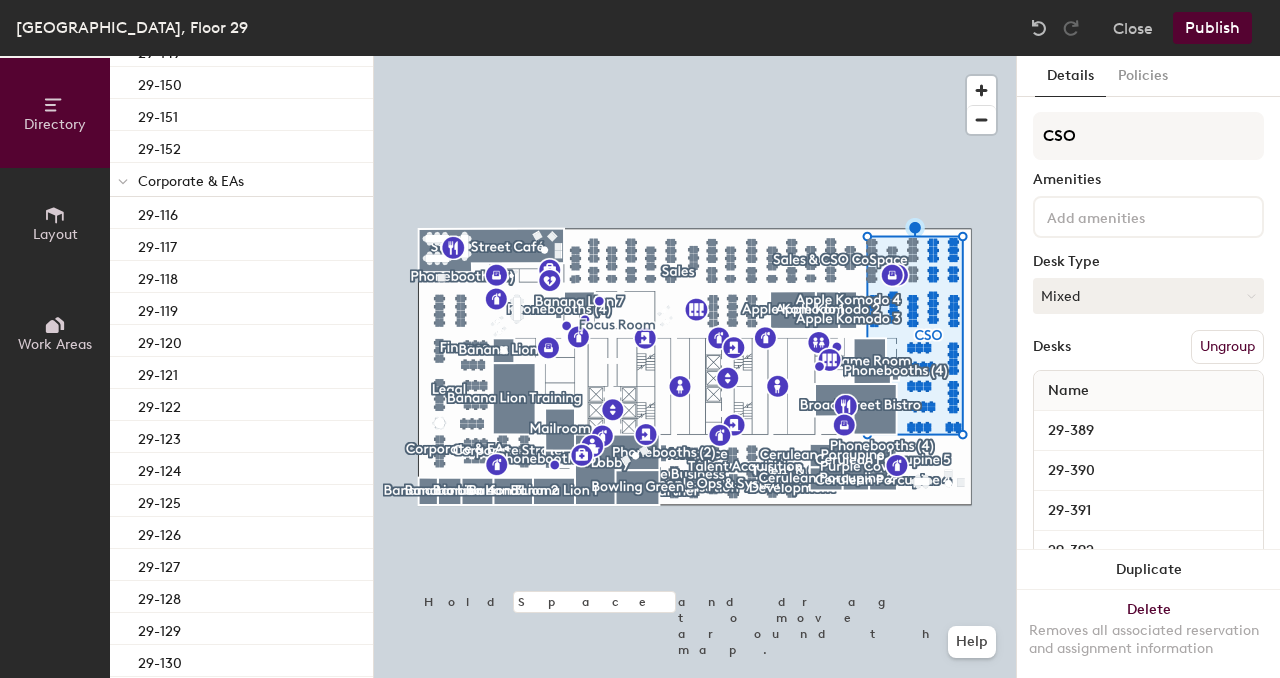 scroll, scrollTop: 1151, scrollLeft: 0, axis: vertical 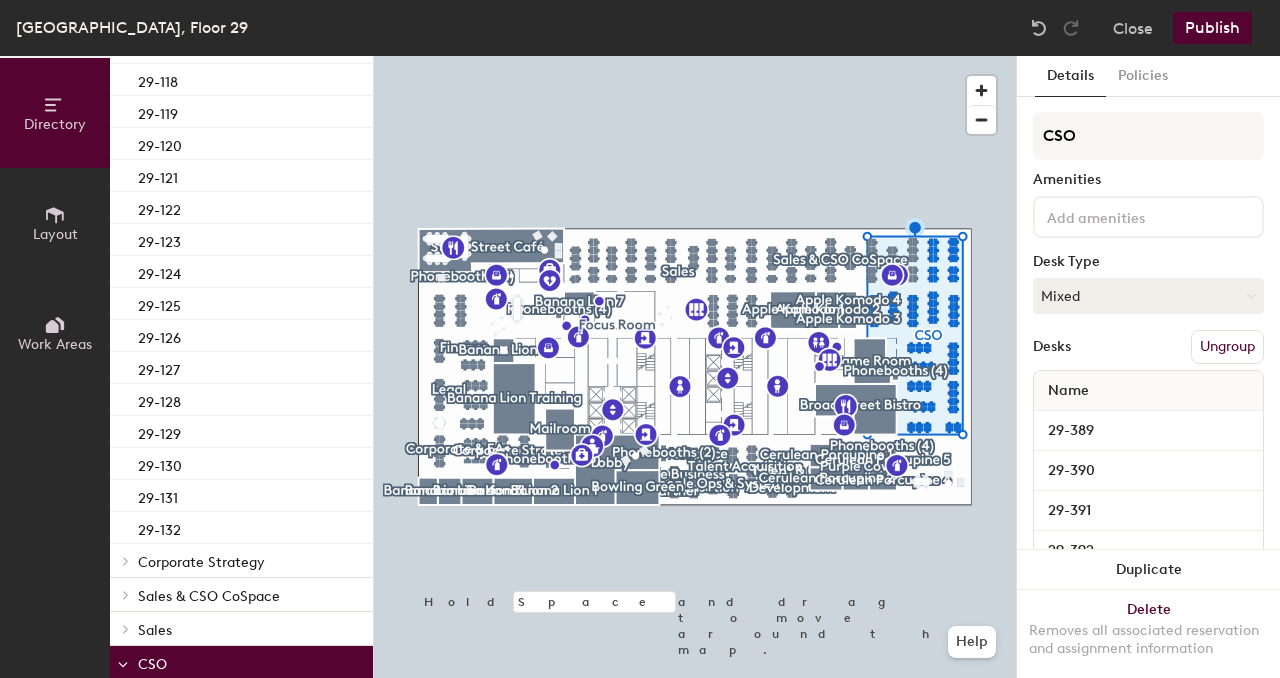 click on "Corporate Strategy" 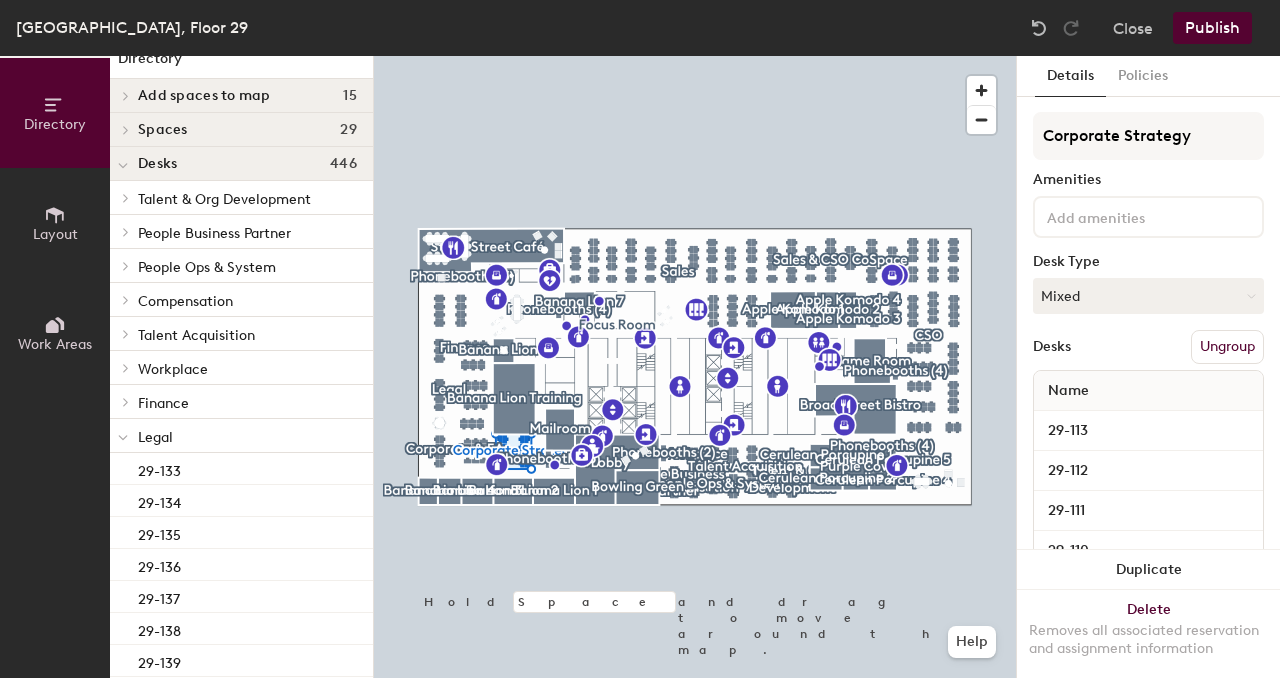 scroll, scrollTop: 19, scrollLeft: 0, axis: vertical 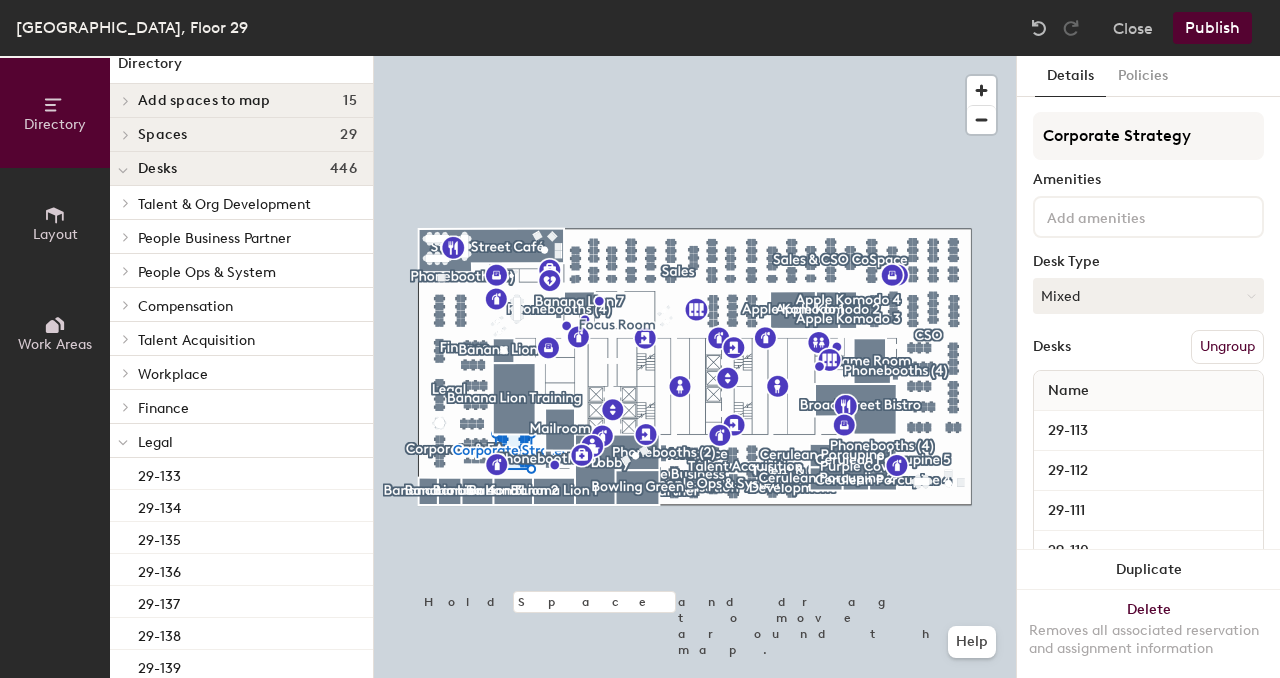 click on "Workplace" 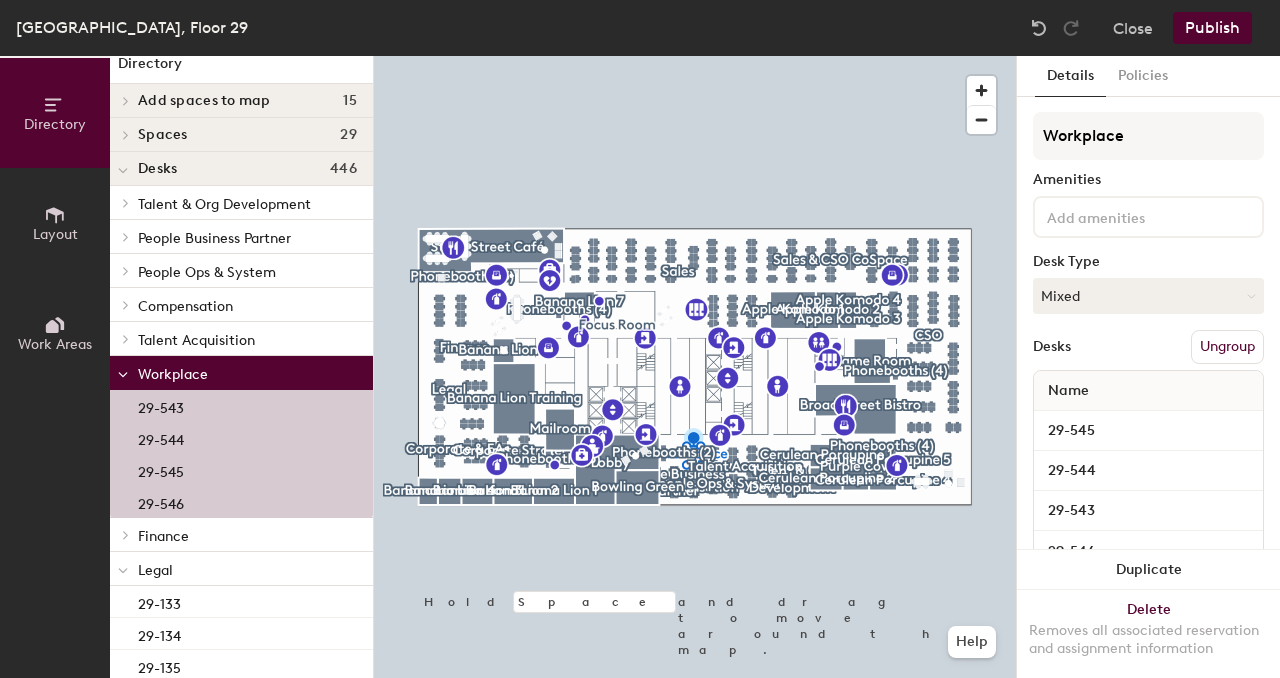 click on "Workplace" 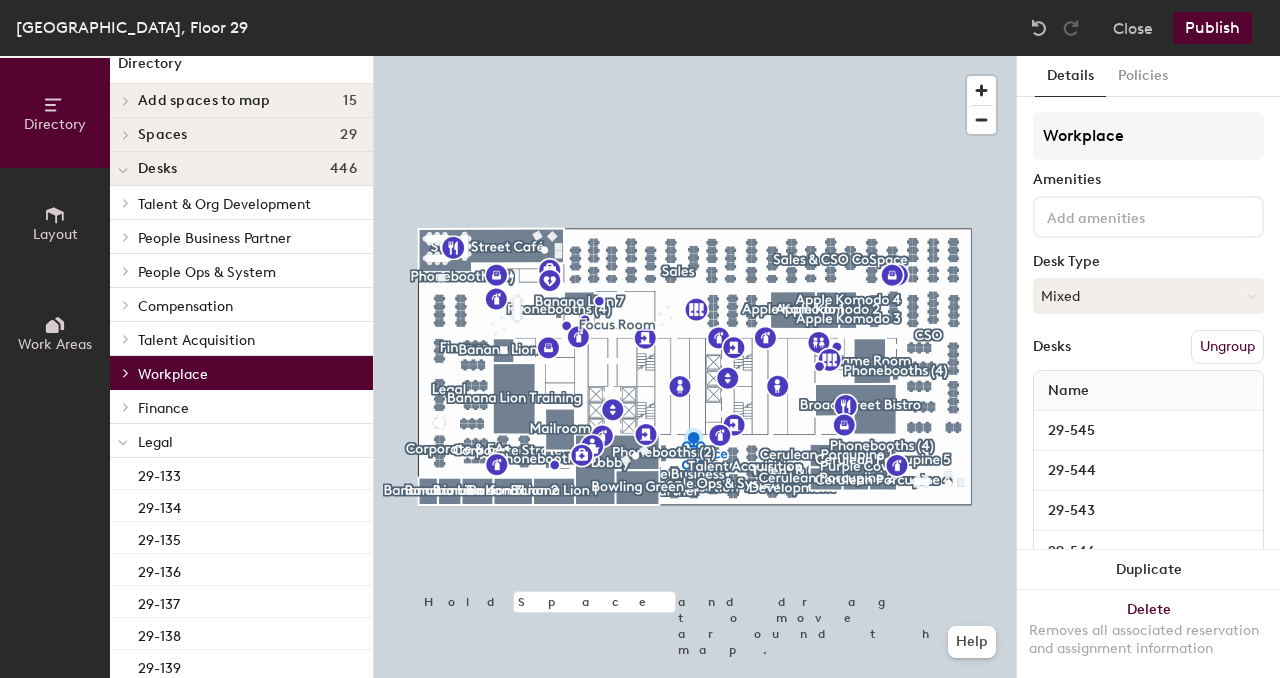 scroll, scrollTop: 0, scrollLeft: 0, axis: both 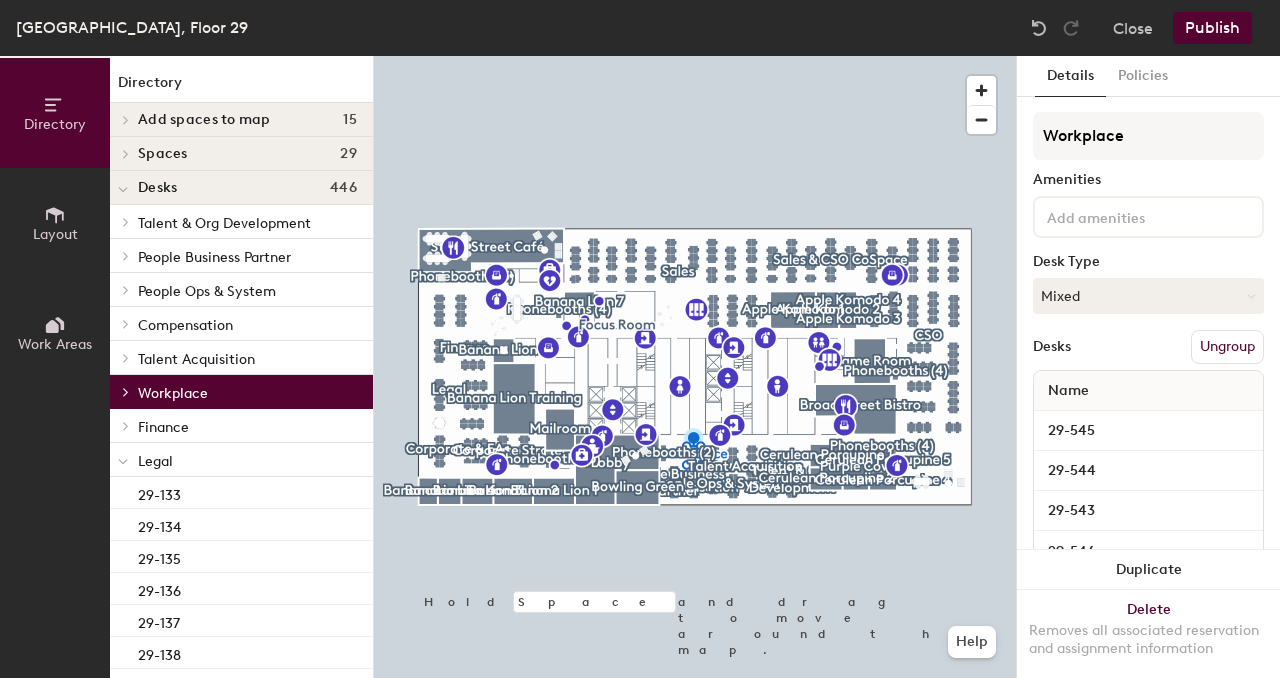 click on "Finance" 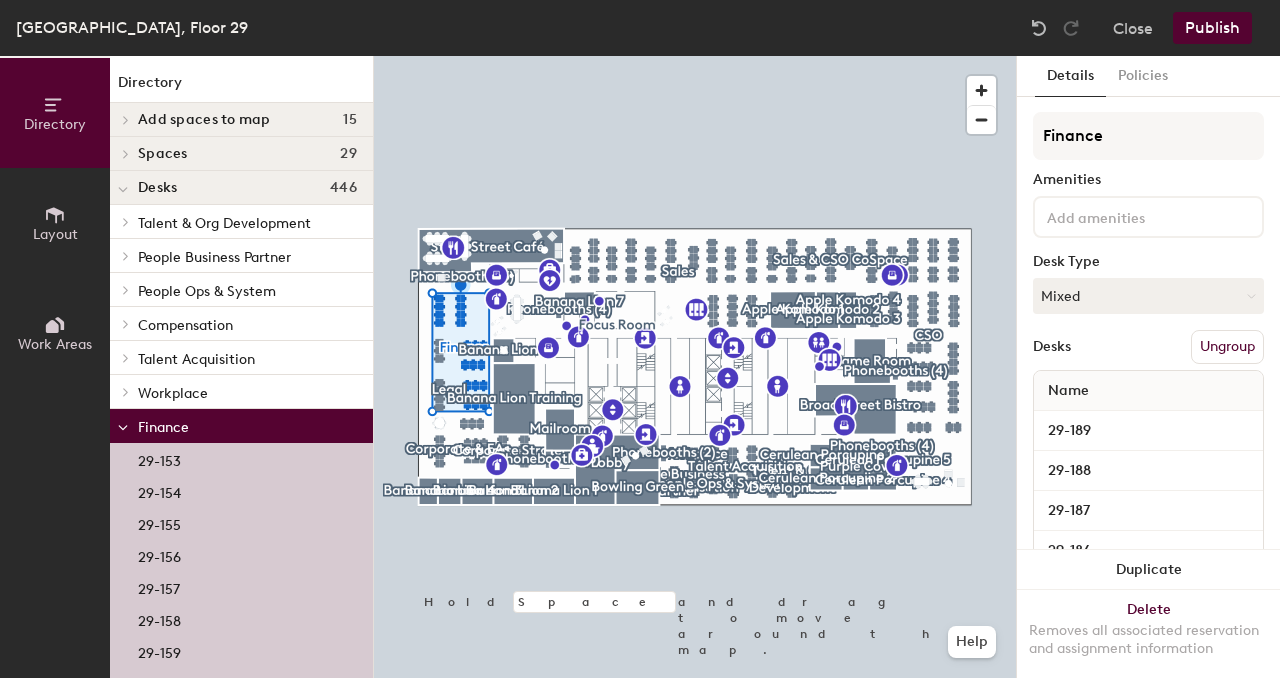 click on "29-156" 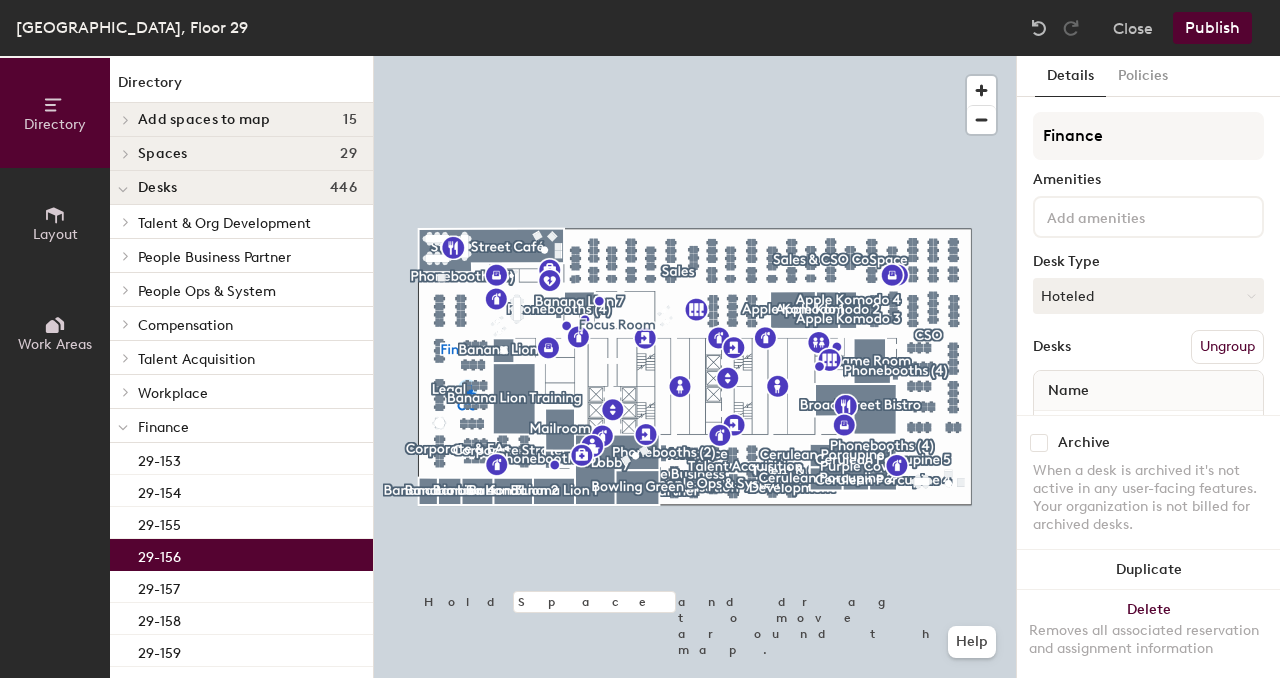 click on "29-156" 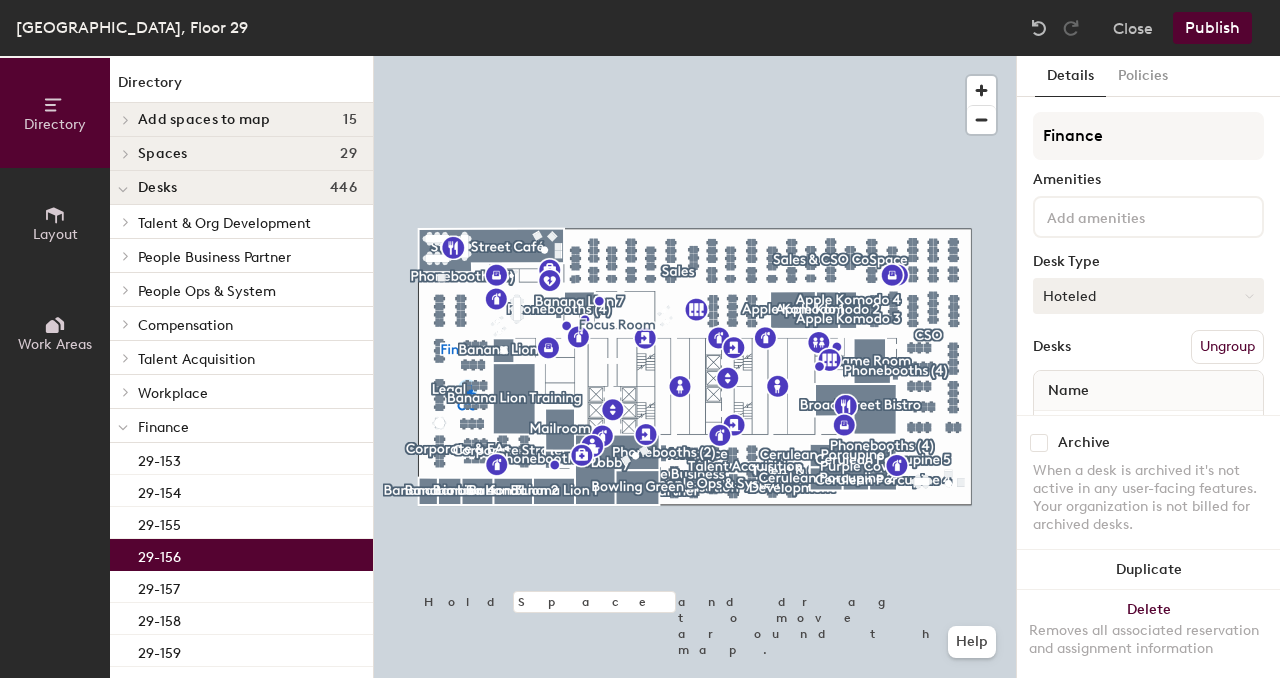 click on "Hoteled" 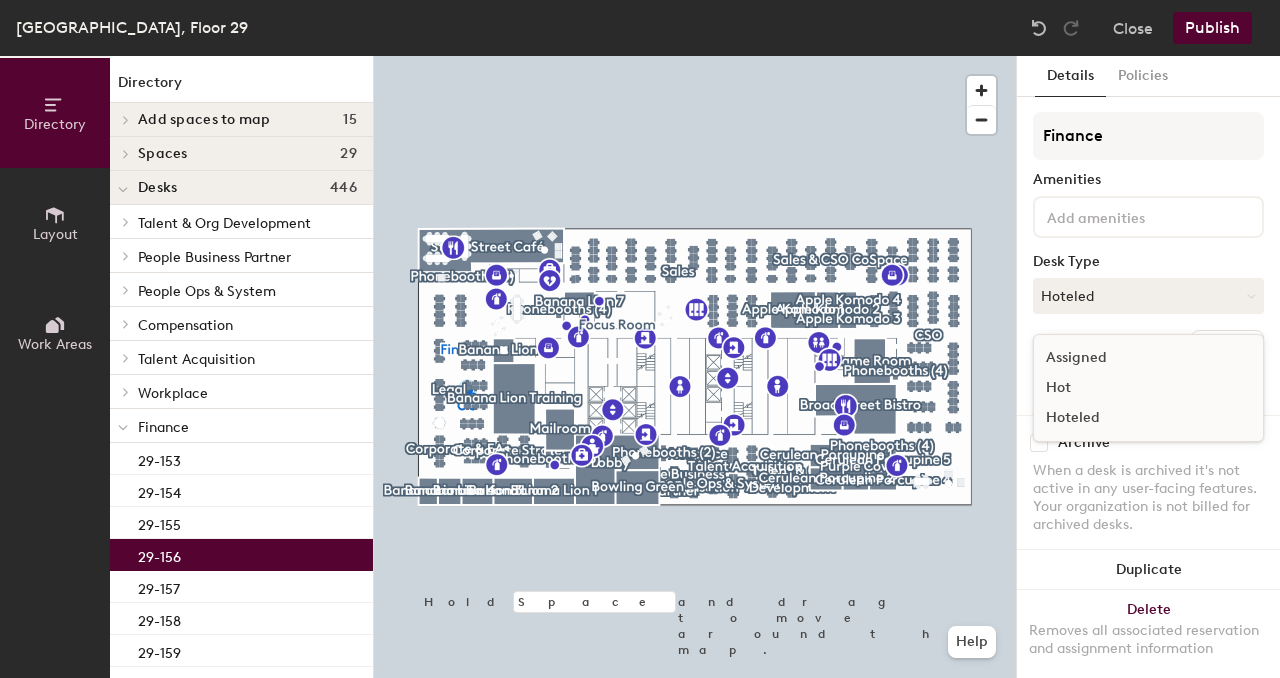 click on "Assigned" 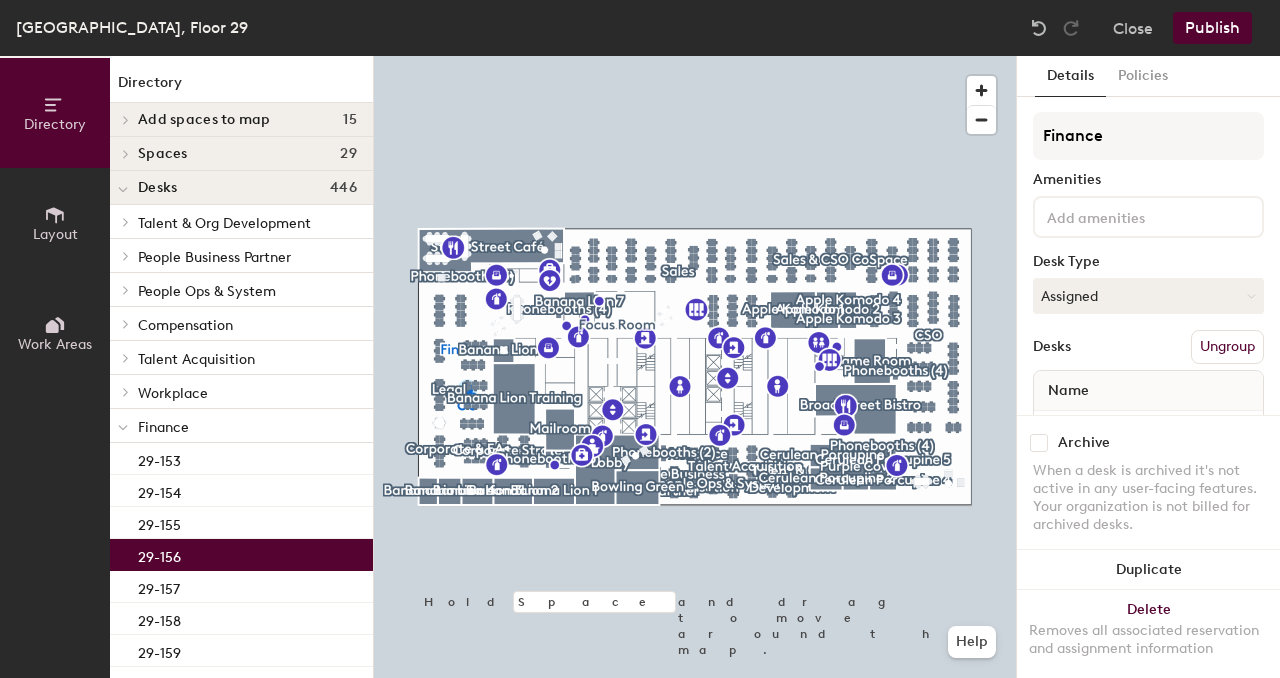 scroll, scrollTop: 65, scrollLeft: 0, axis: vertical 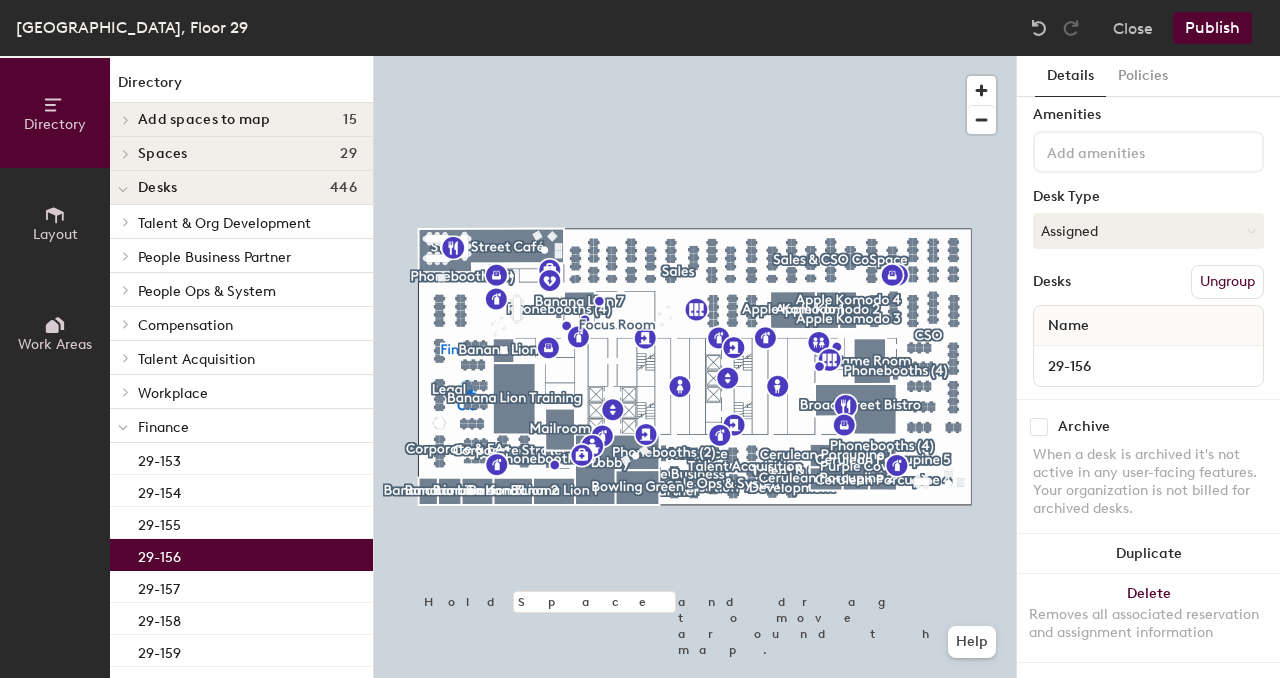 click on "Publish" 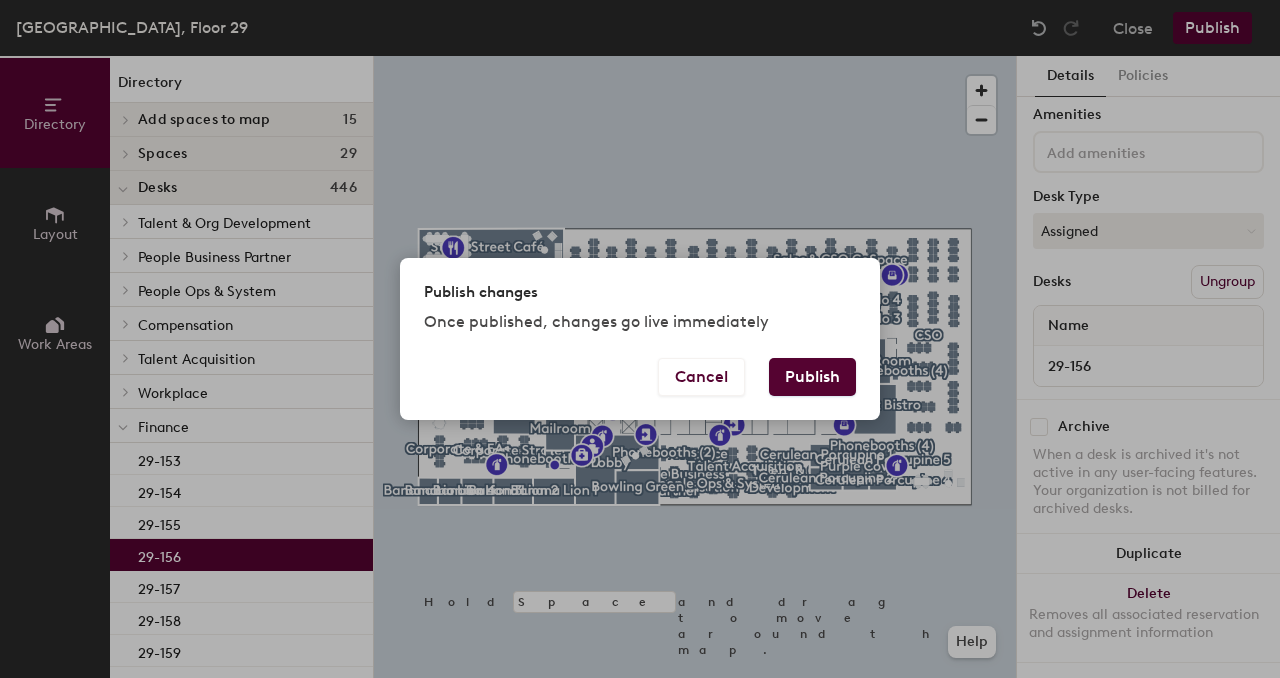 click on "Publish" at bounding box center (812, 377) 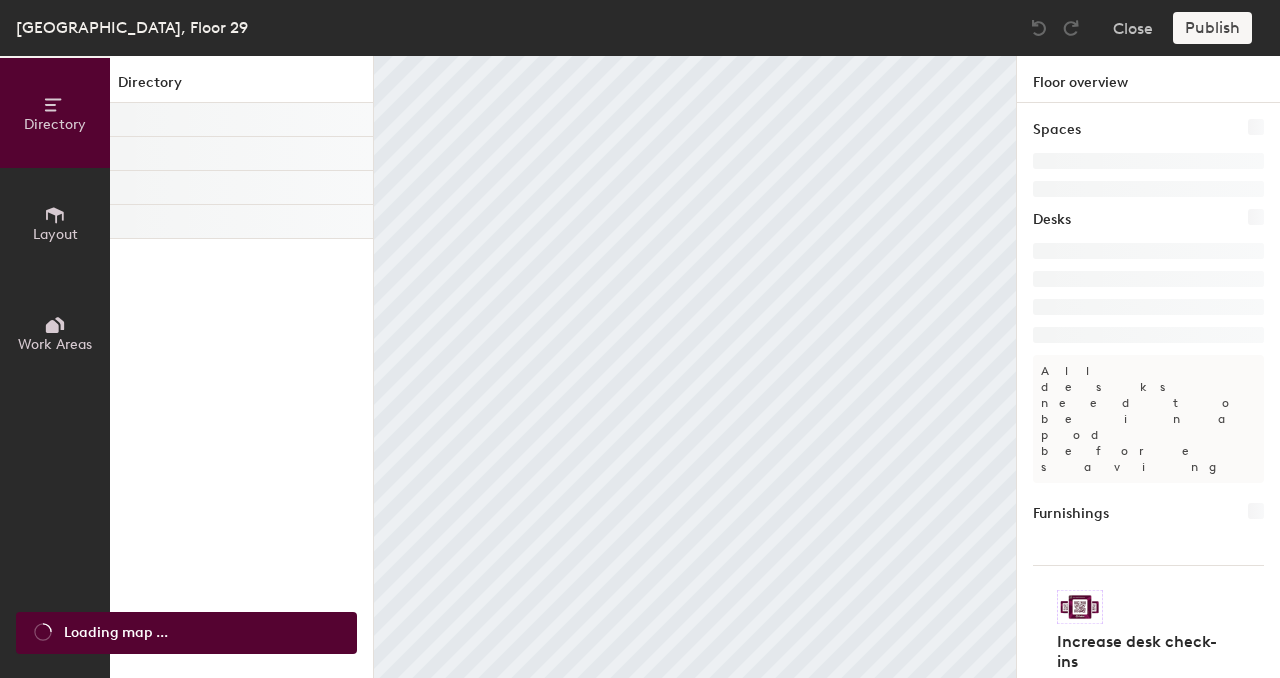 scroll, scrollTop: 0, scrollLeft: 0, axis: both 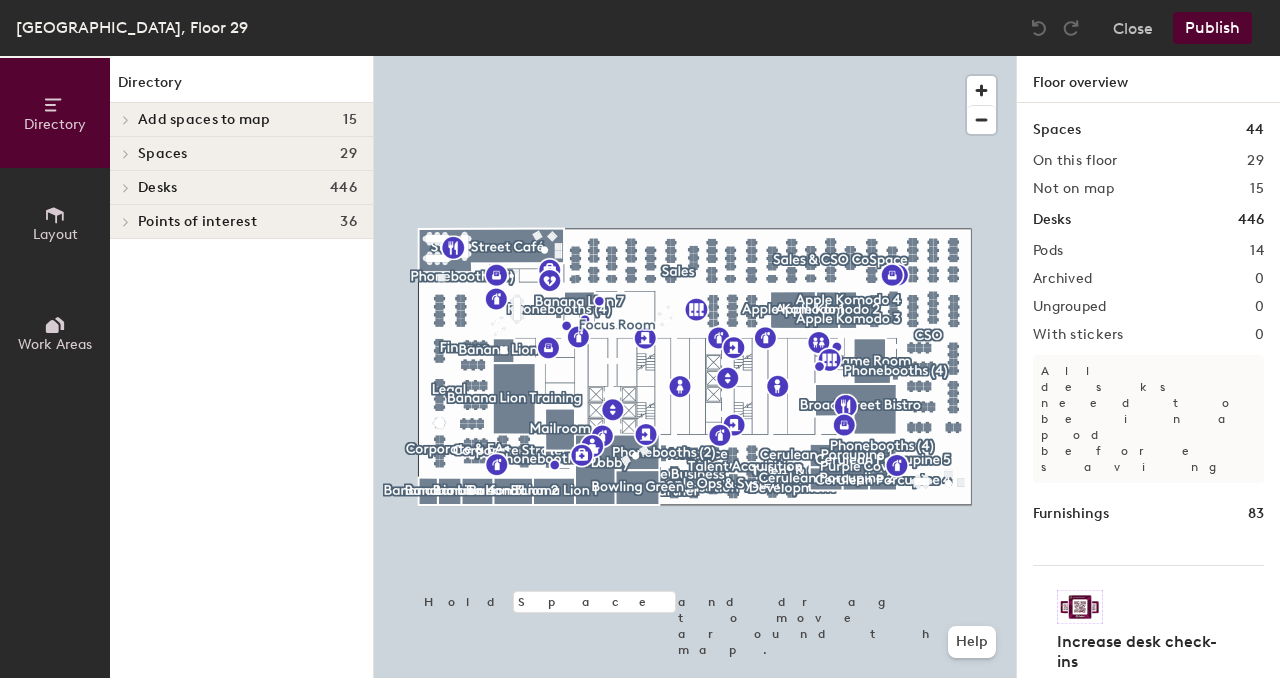 click on "Desks 446" 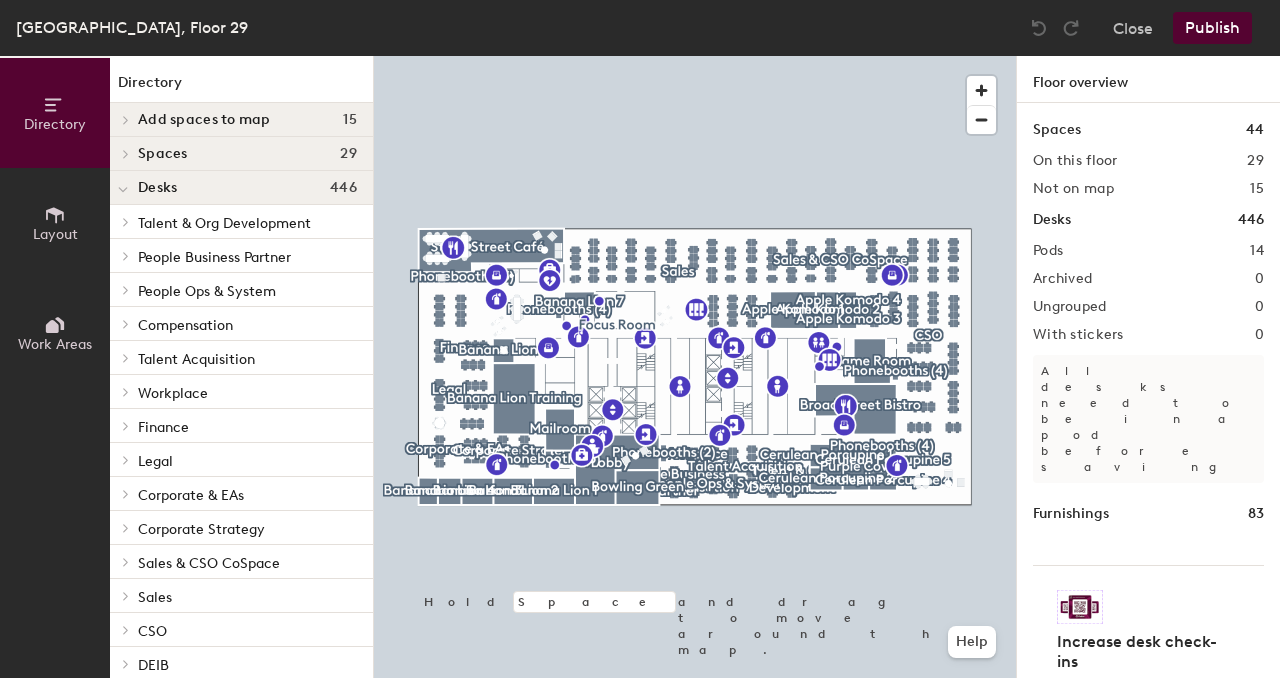 click on "CSO" 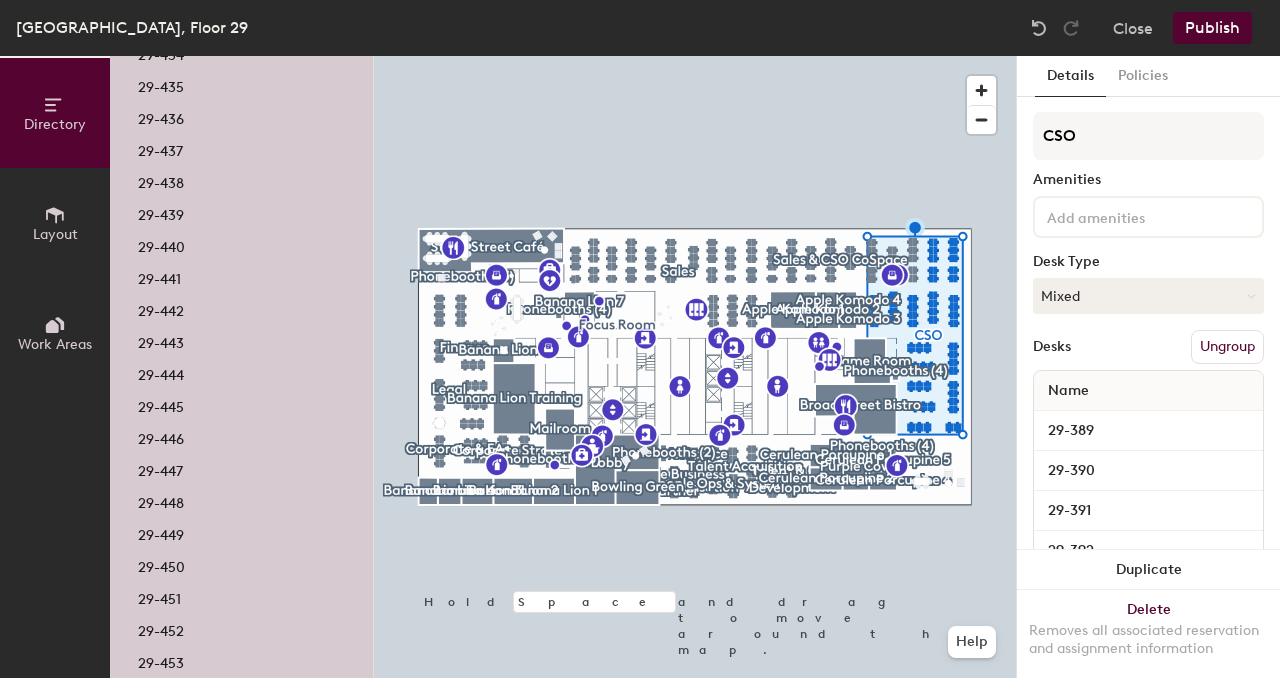 scroll, scrollTop: 2568, scrollLeft: 0, axis: vertical 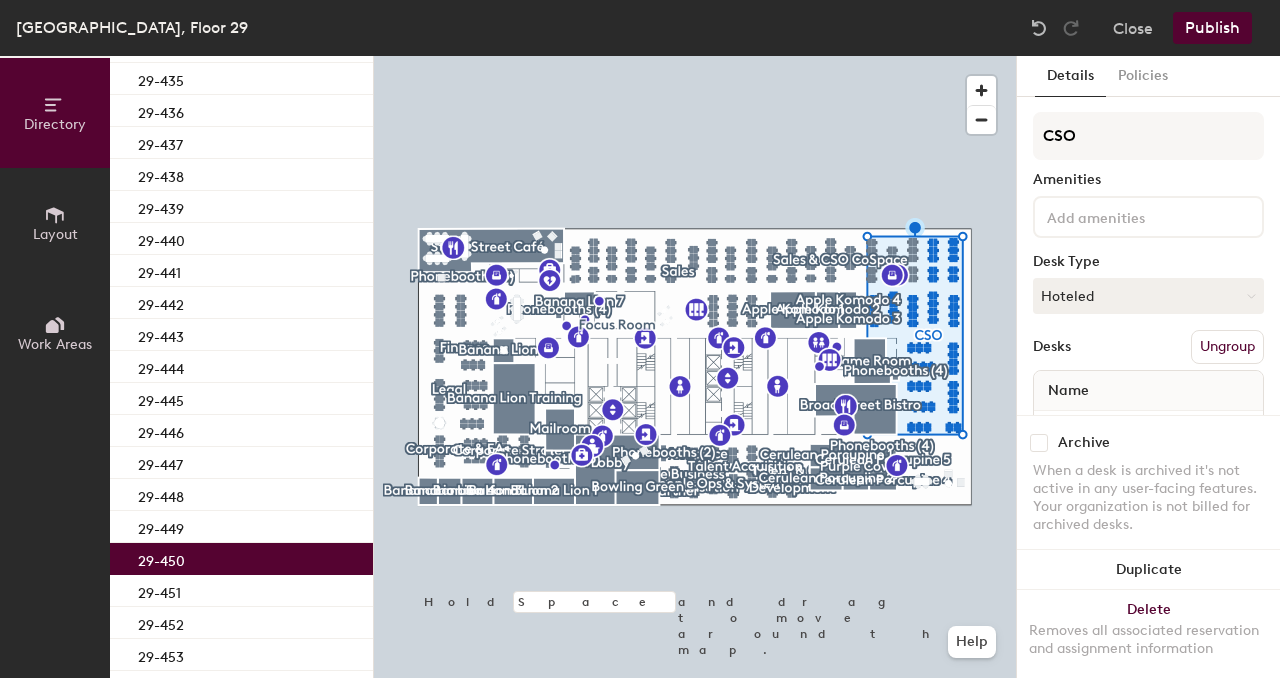 click on "29-450" 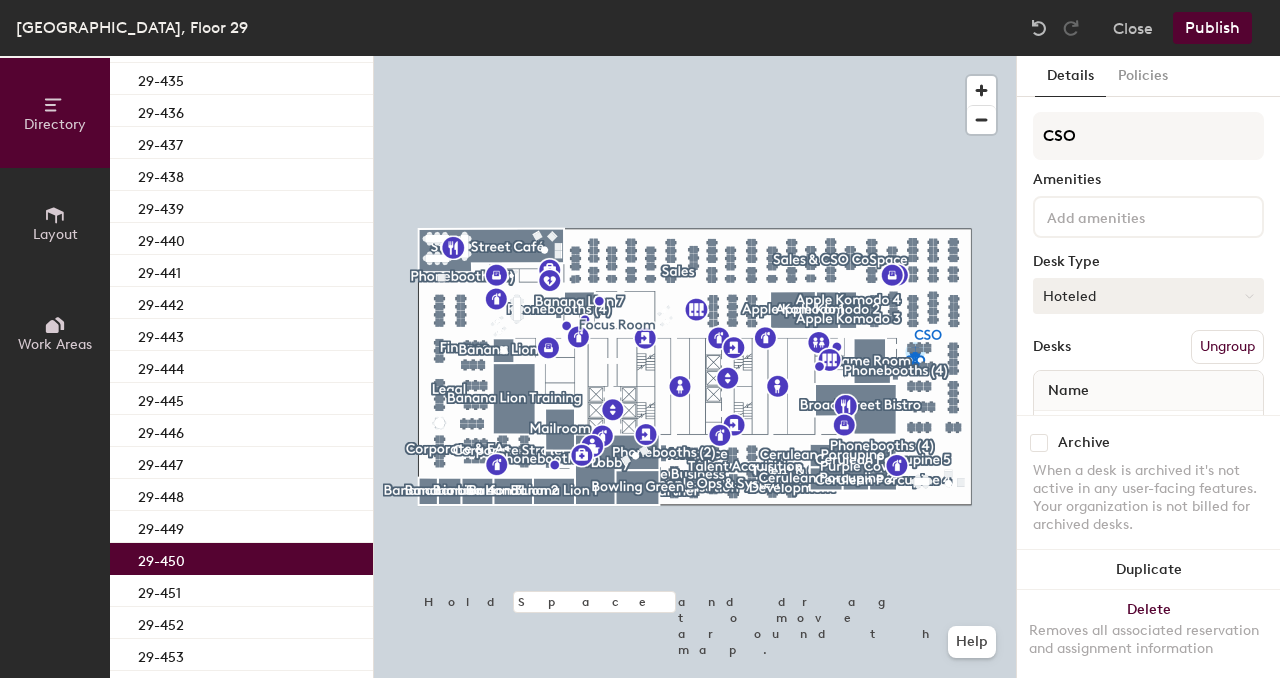 click on "Hoteled" 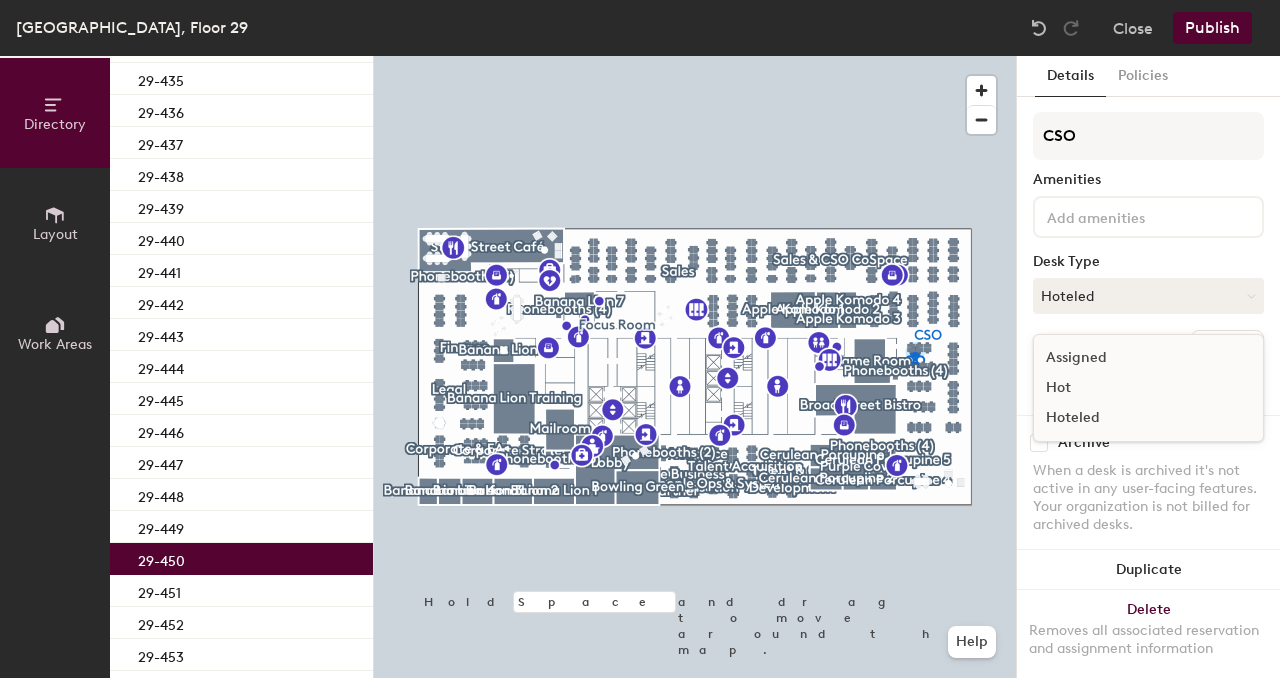 click on "Assigned" 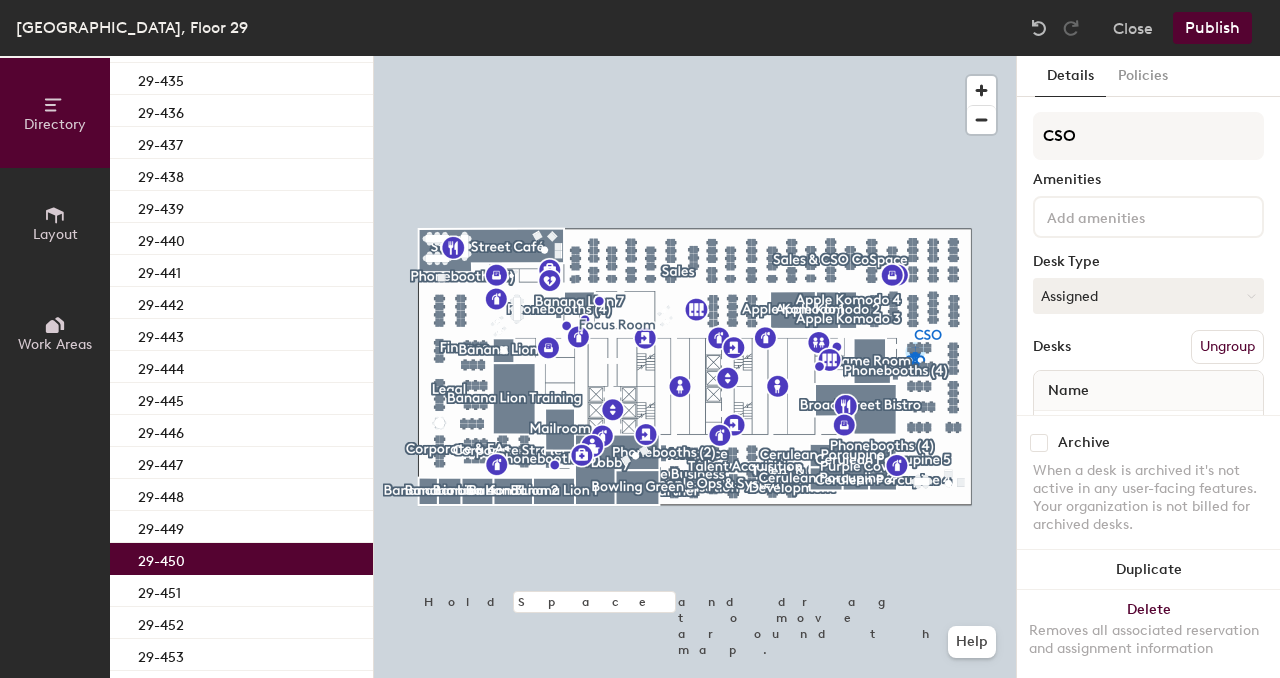 scroll, scrollTop: 65, scrollLeft: 0, axis: vertical 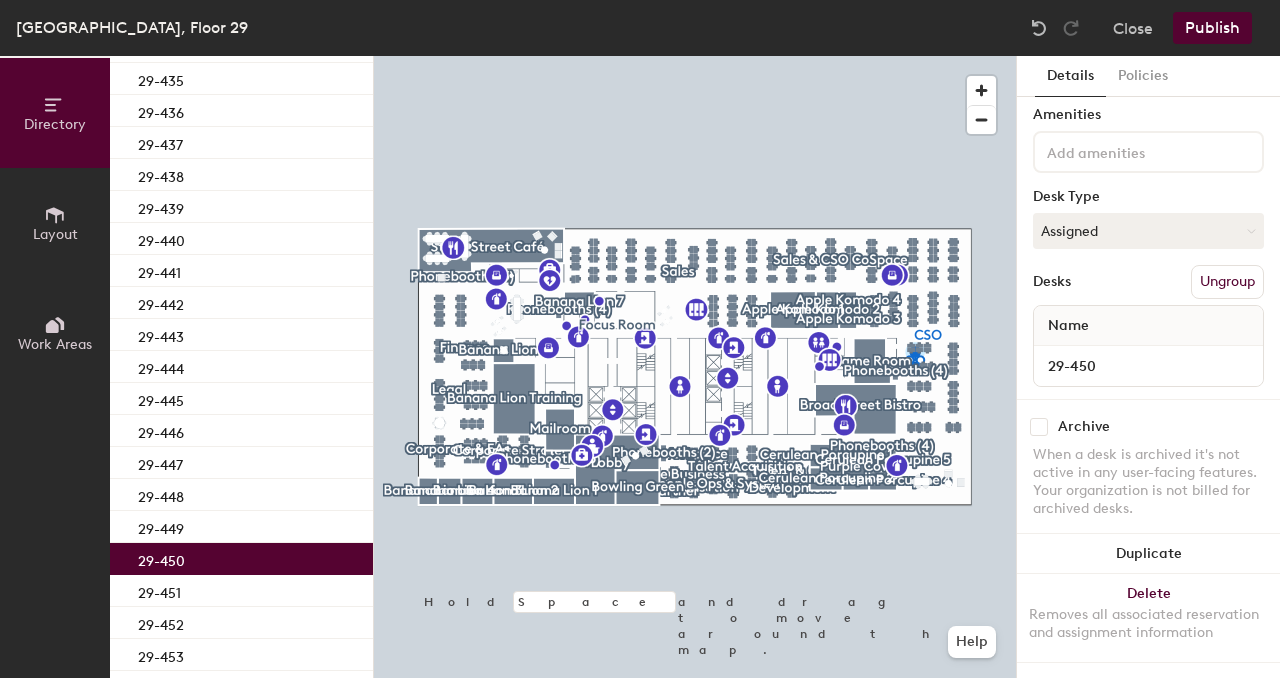 click on "Publish" 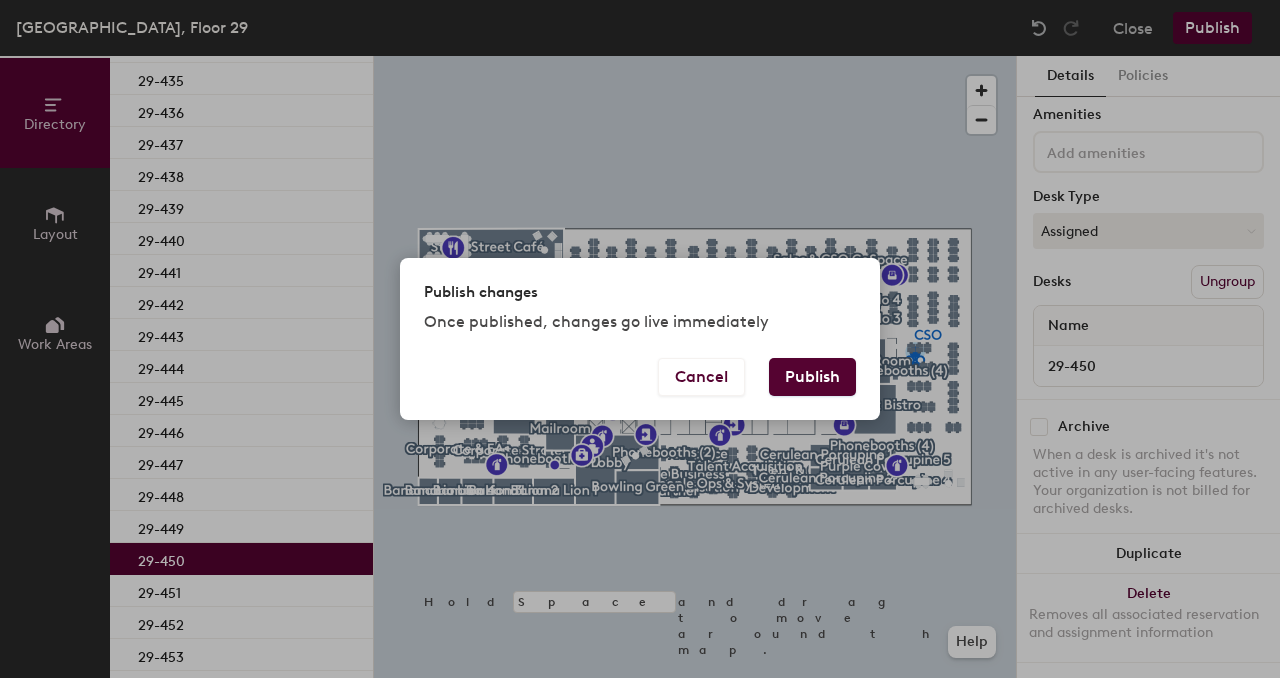 click on "Publish" at bounding box center (812, 377) 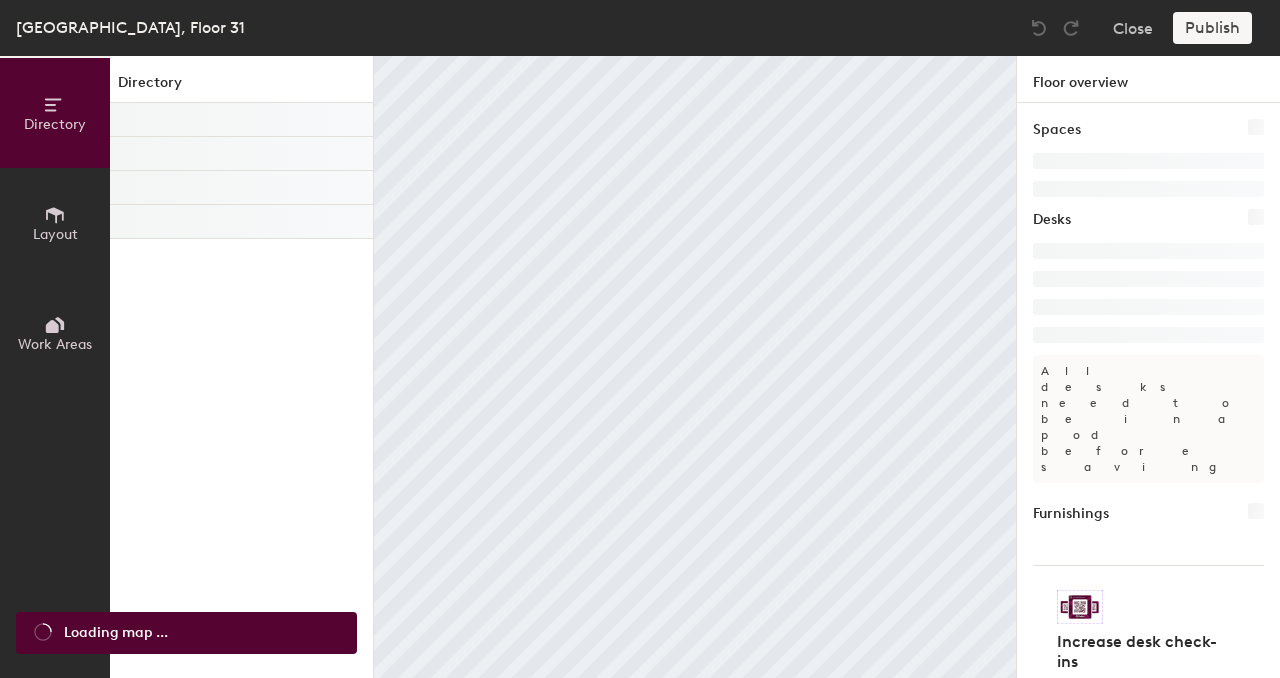 scroll, scrollTop: 0, scrollLeft: 0, axis: both 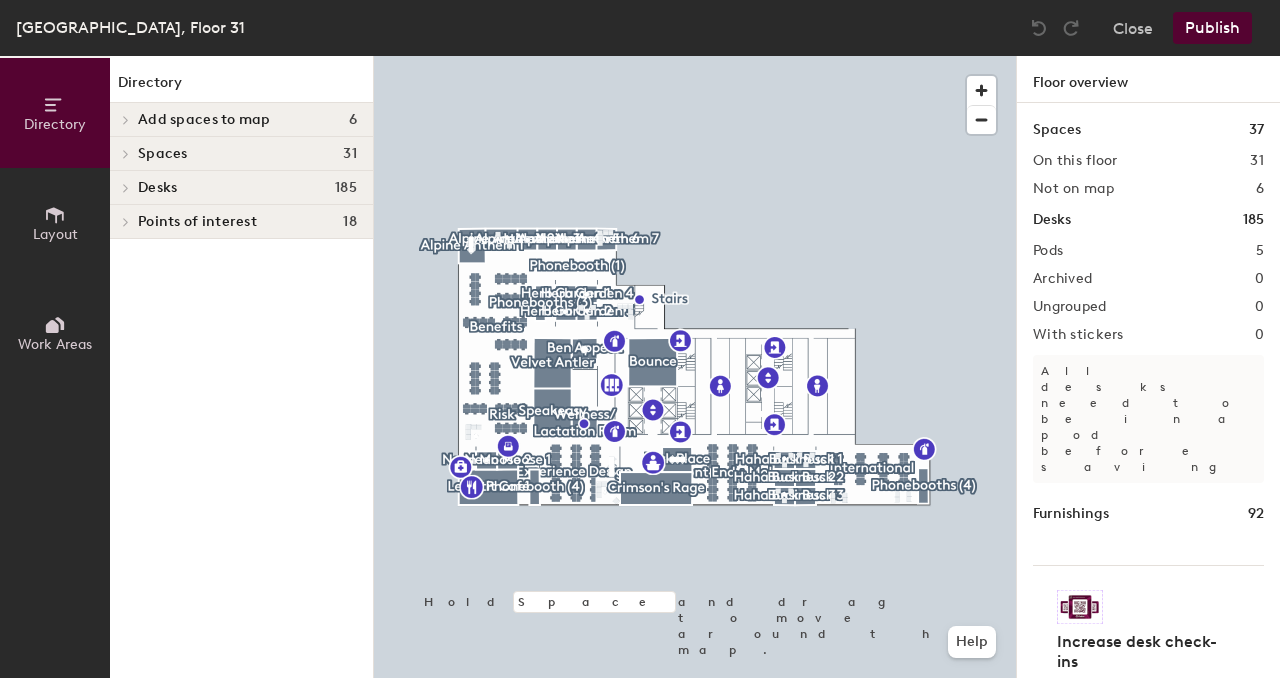 click on "Desks 185" 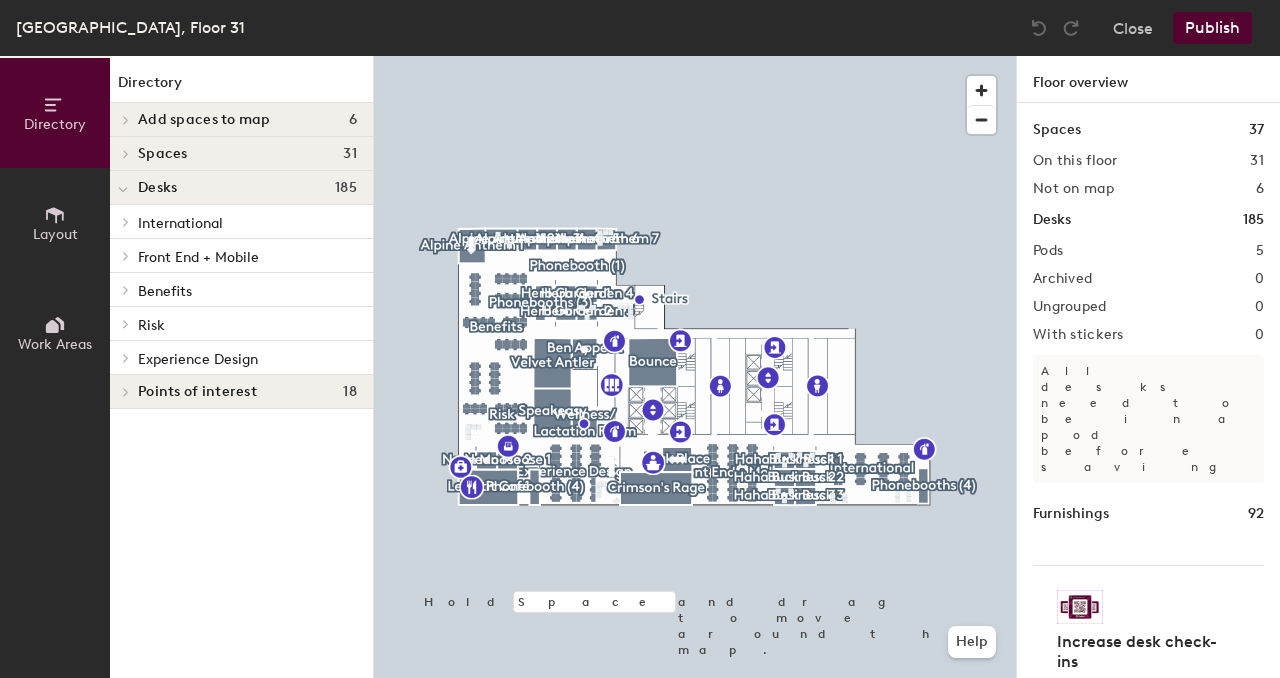 click on "Experience Design" 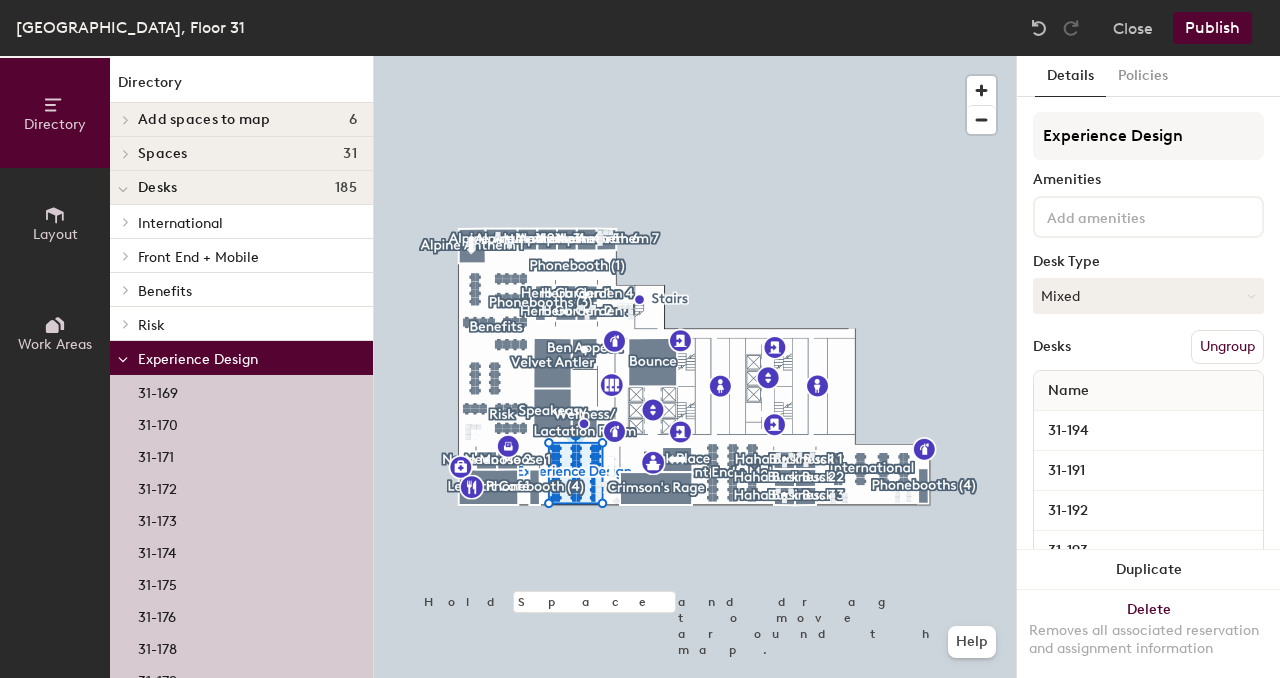 scroll, scrollTop: 85, scrollLeft: 0, axis: vertical 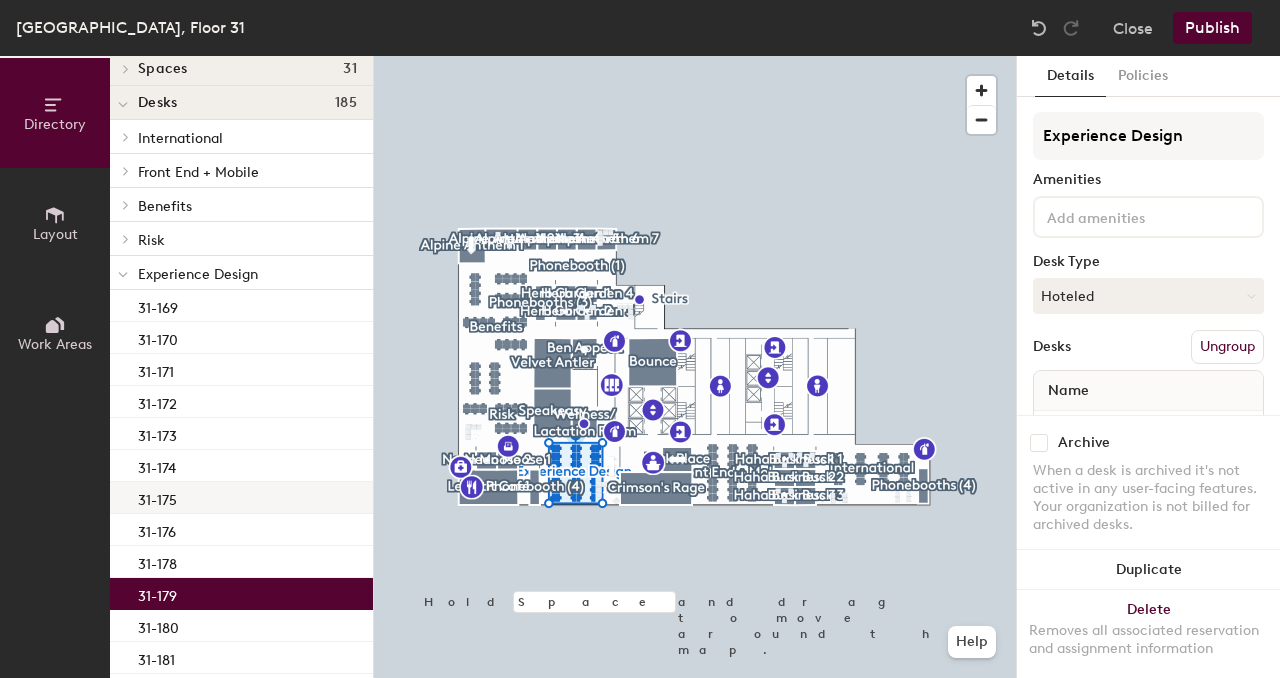 click on "31-179" 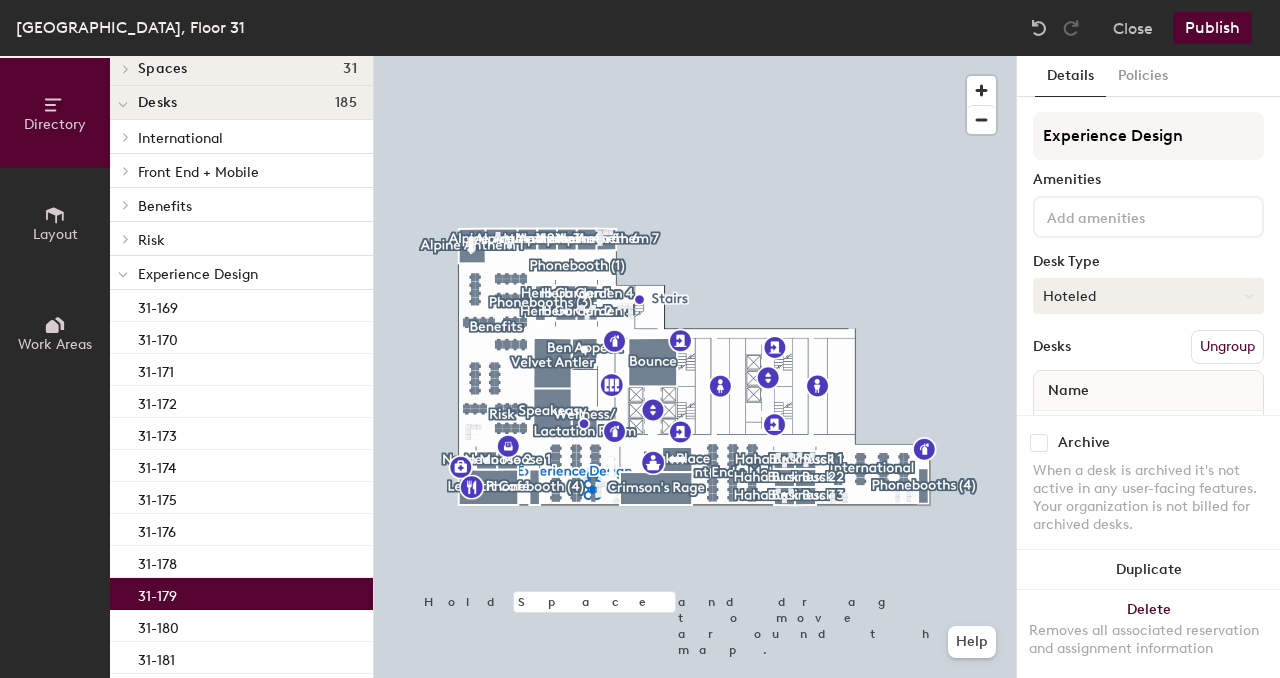 click on "Hoteled" 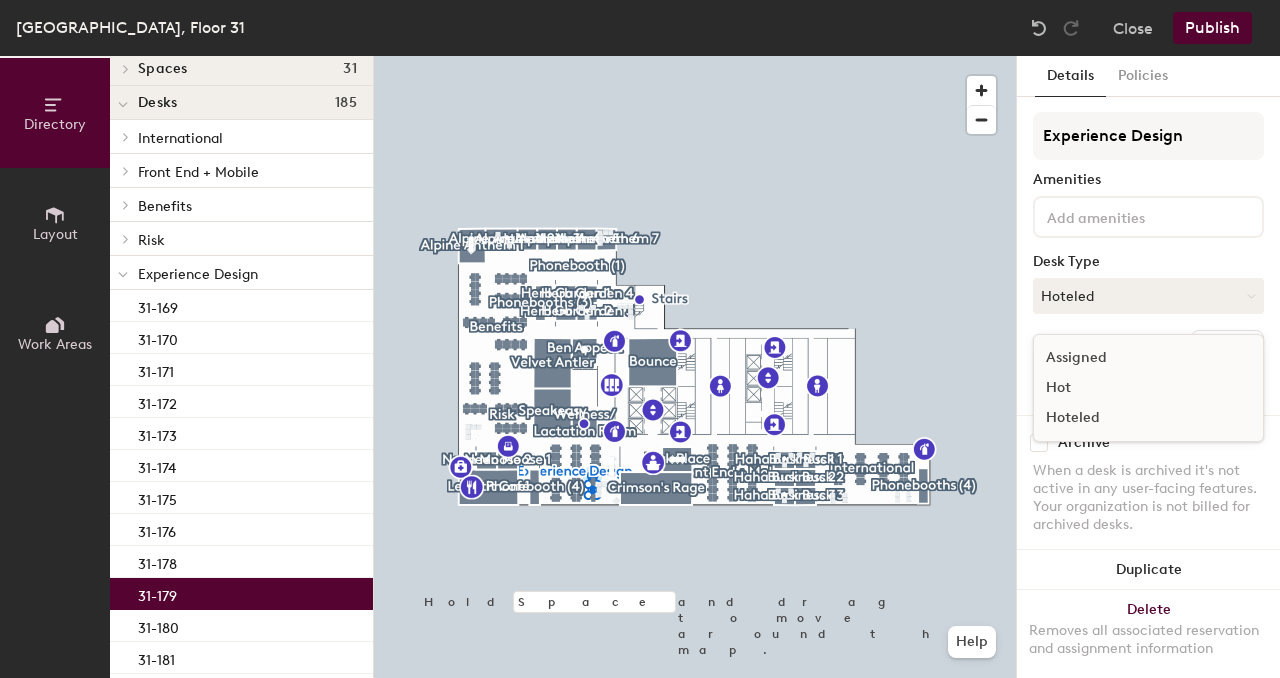 click on "Assigned" 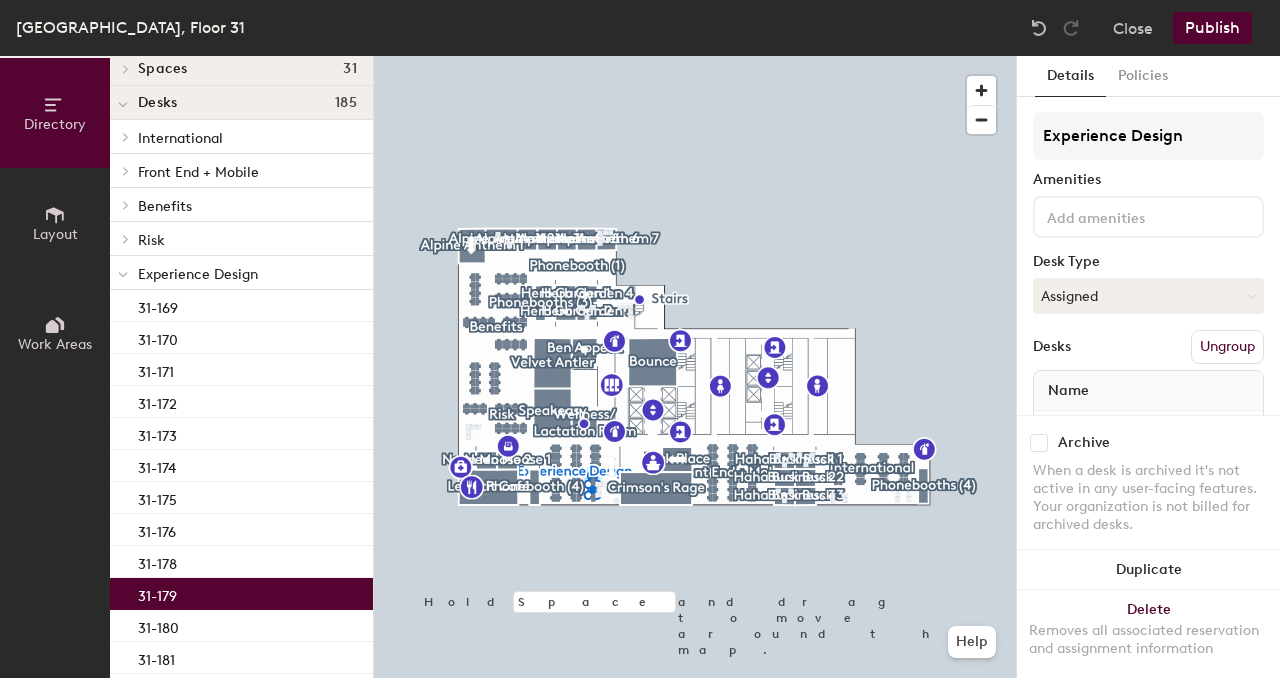 click on "Name" 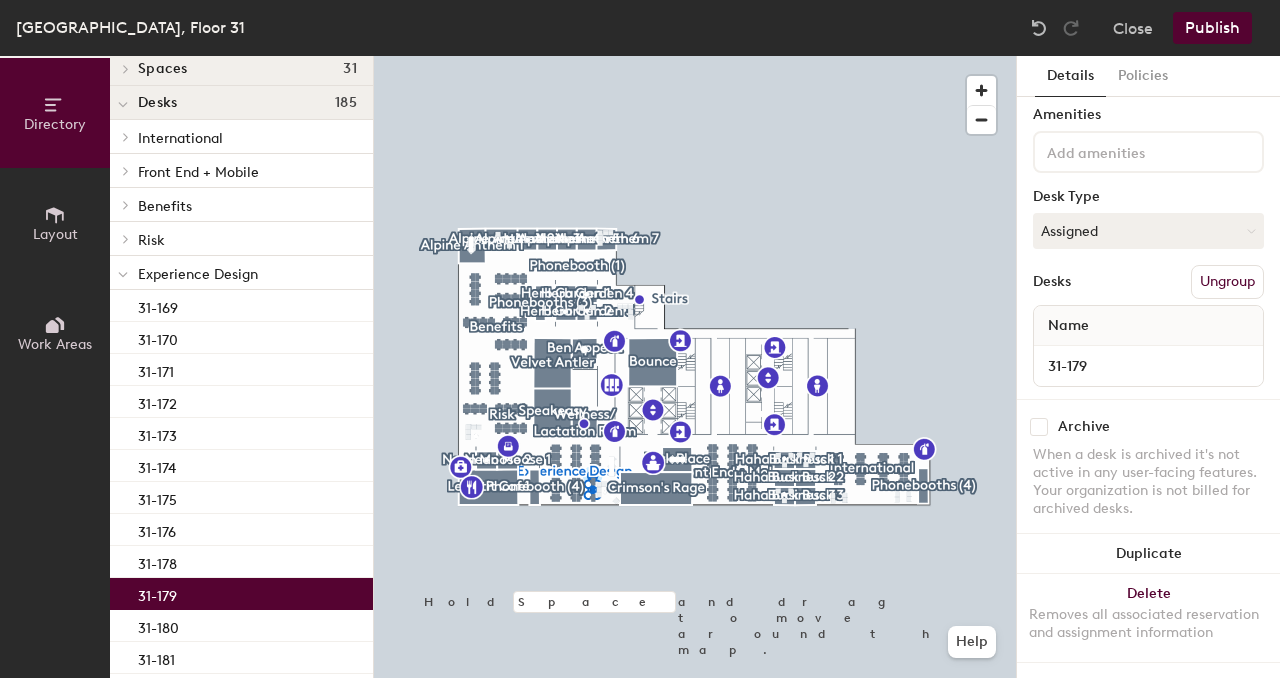 scroll, scrollTop: 0, scrollLeft: 0, axis: both 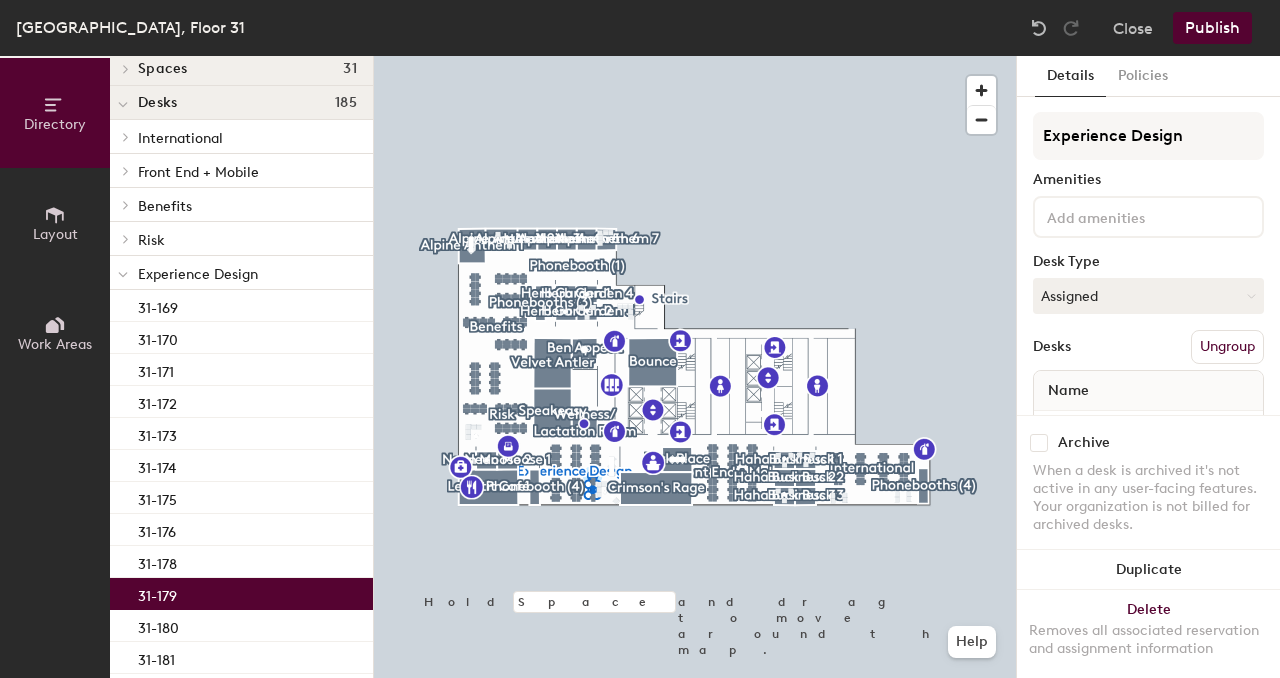 click on "Publish" 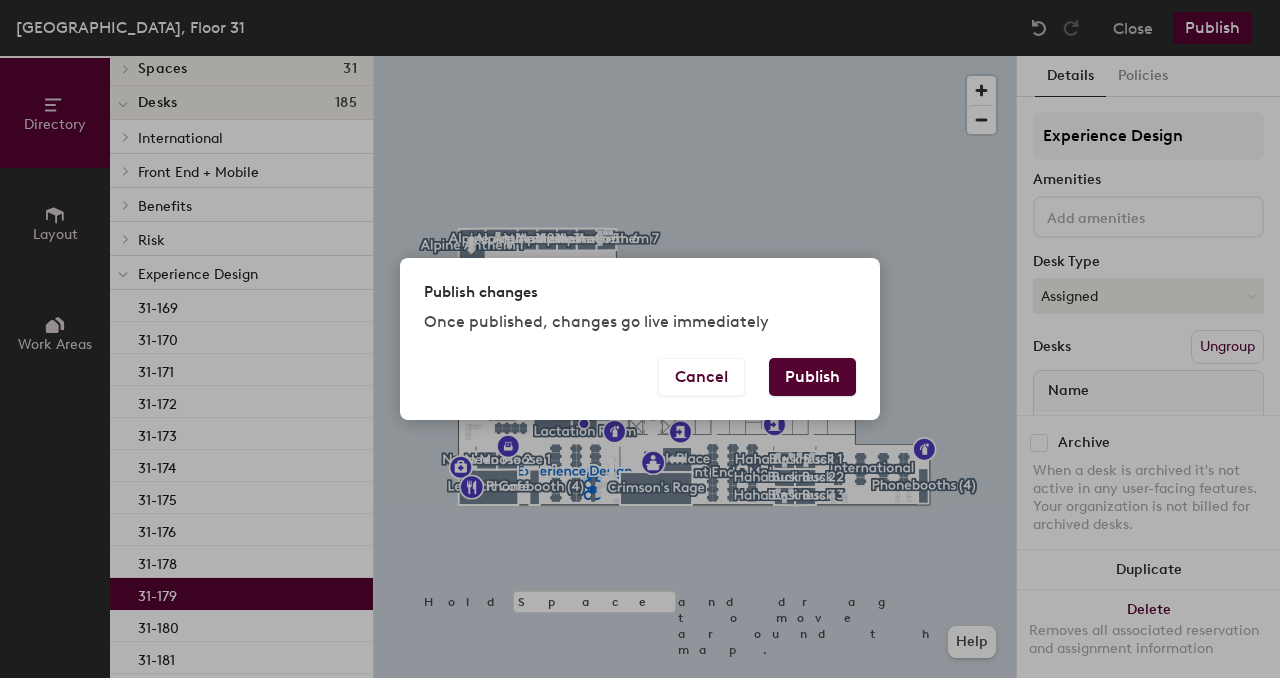 click on "Publish" at bounding box center [812, 377] 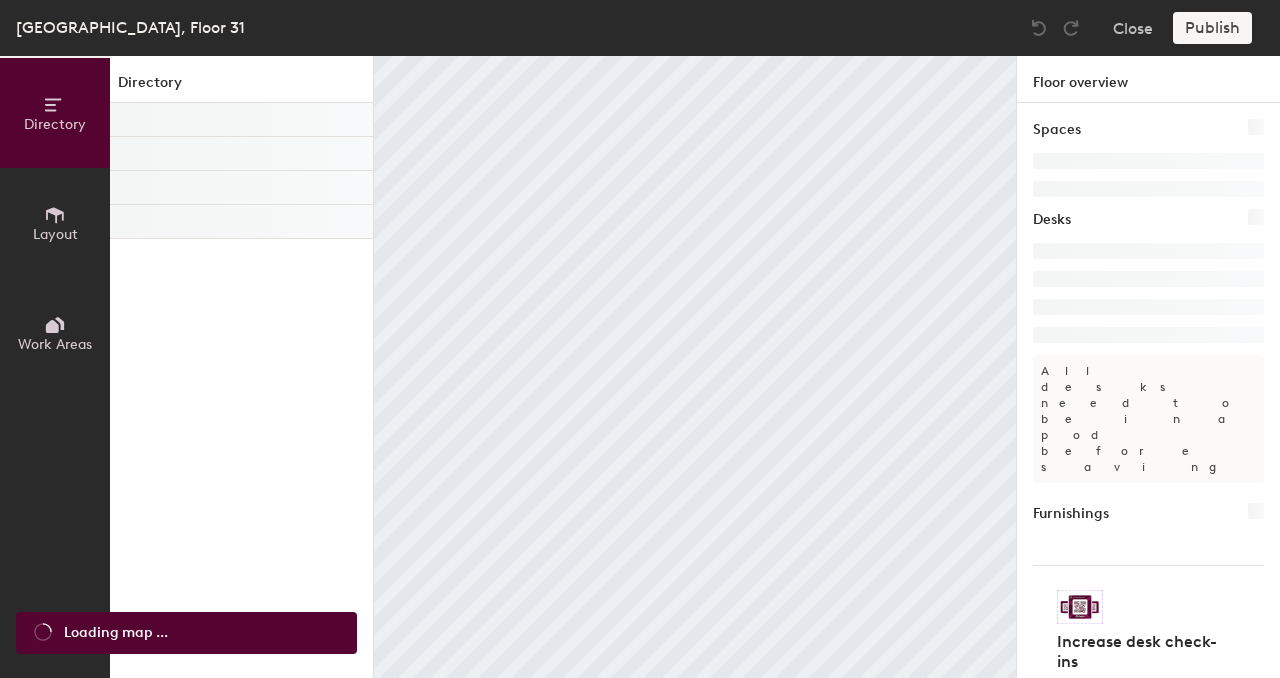 scroll, scrollTop: 0, scrollLeft: 0, axis: both 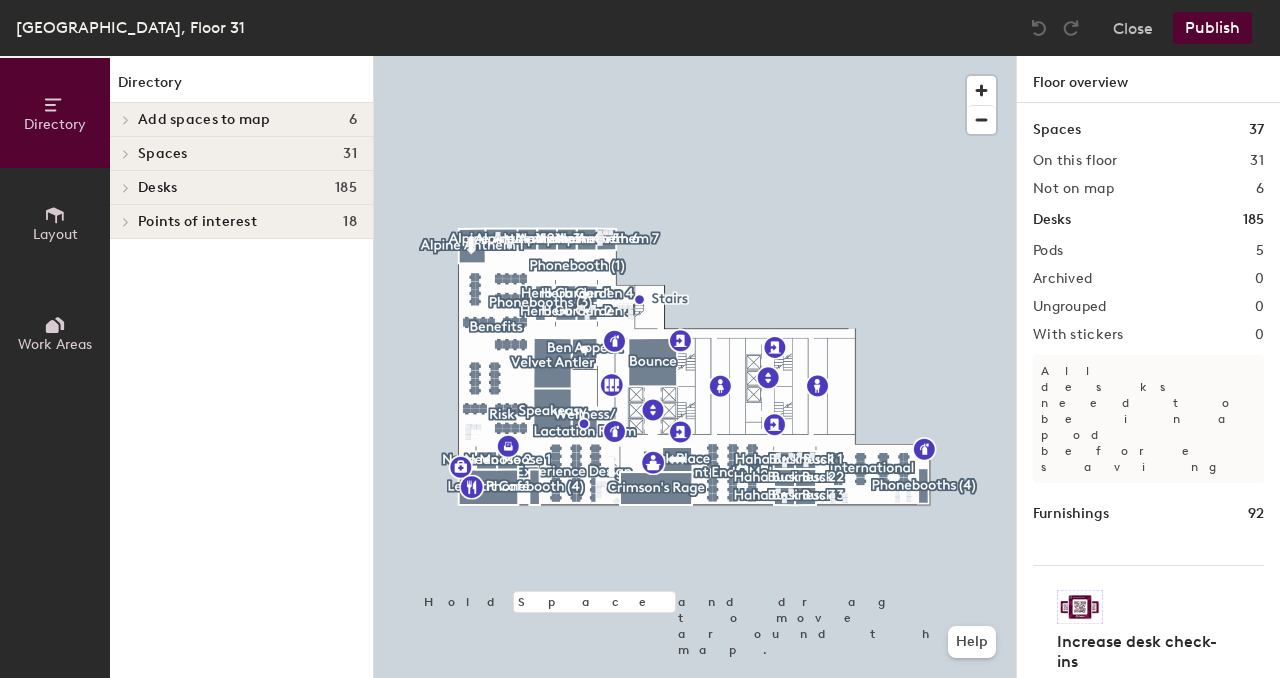 click on "Desks 185" 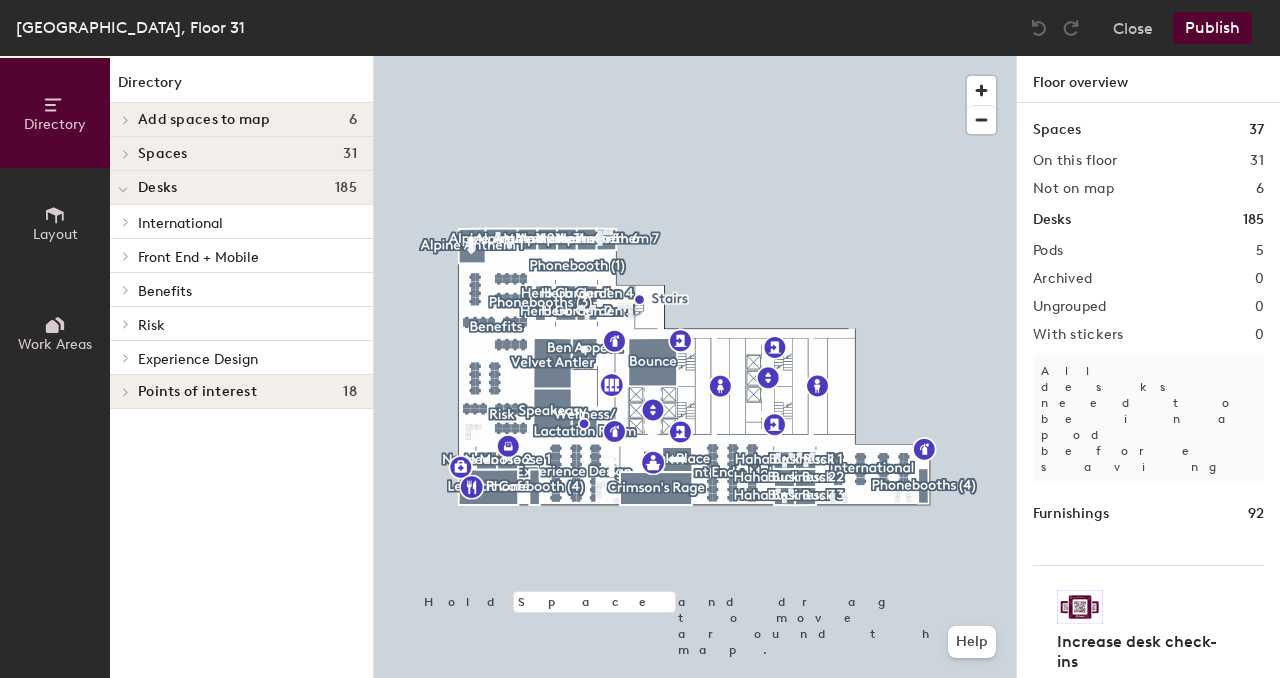 click on "Experience Design" 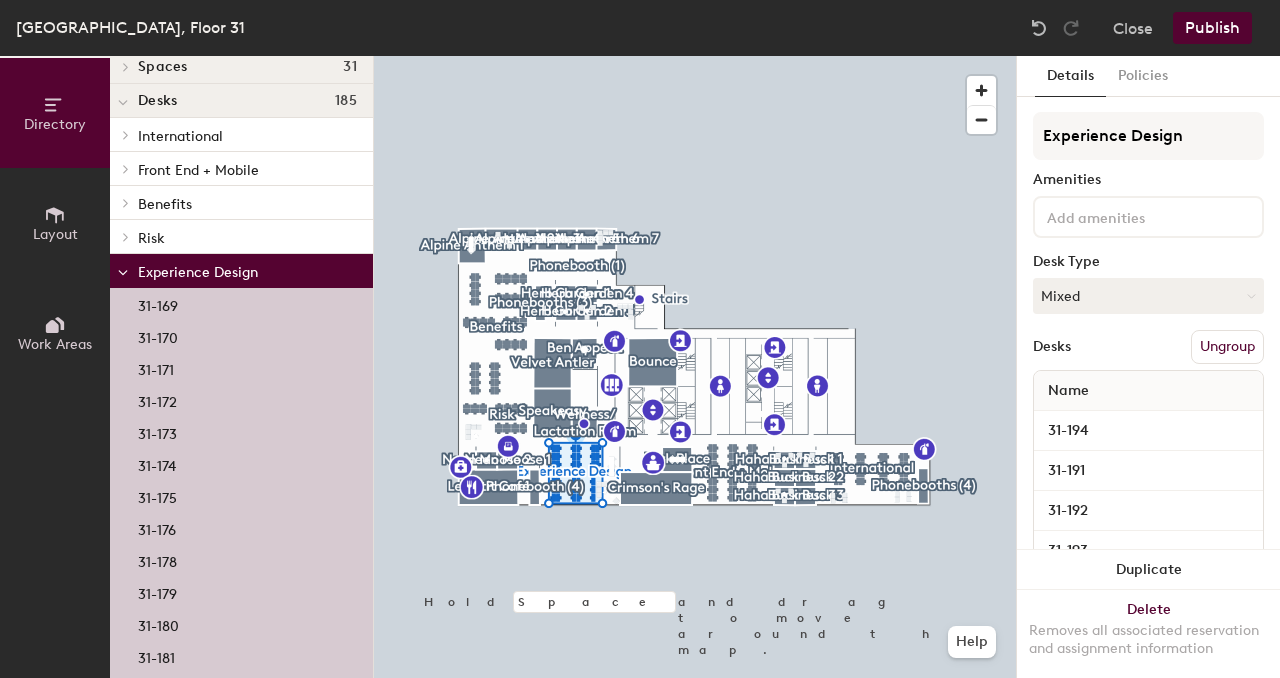 scroll, scrollTop: 90, scrollLeft: 0, axis: vertical 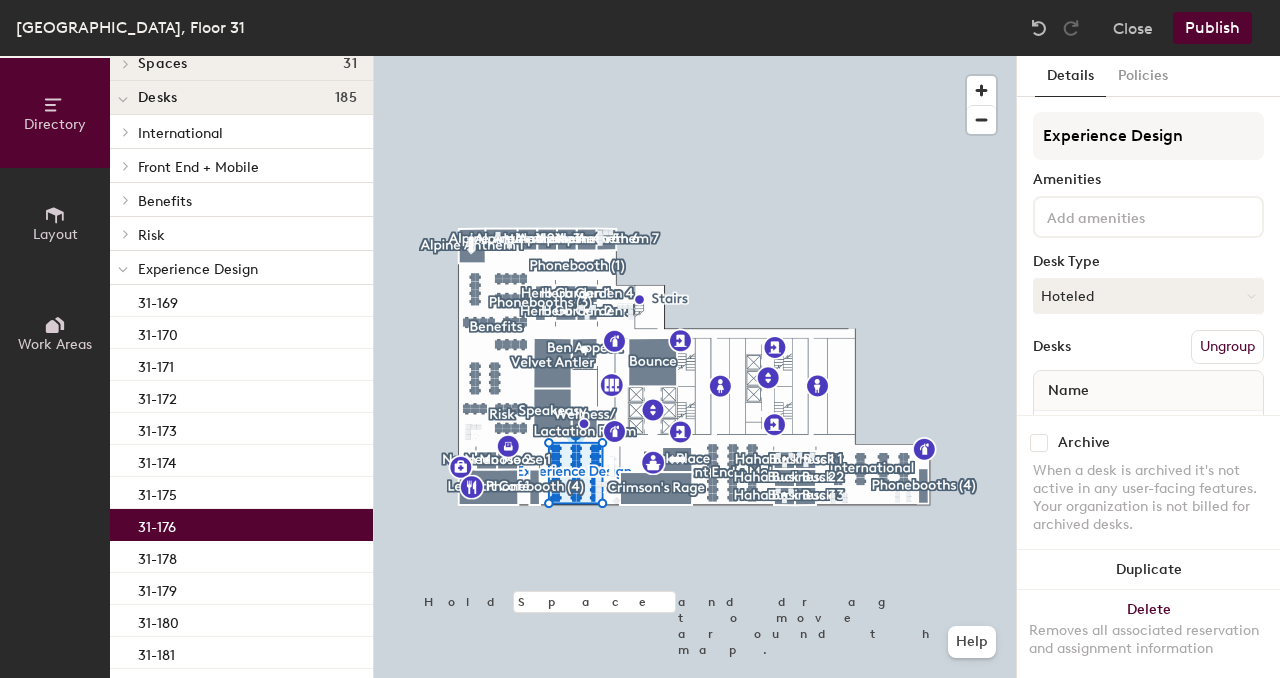 click on "31-176" 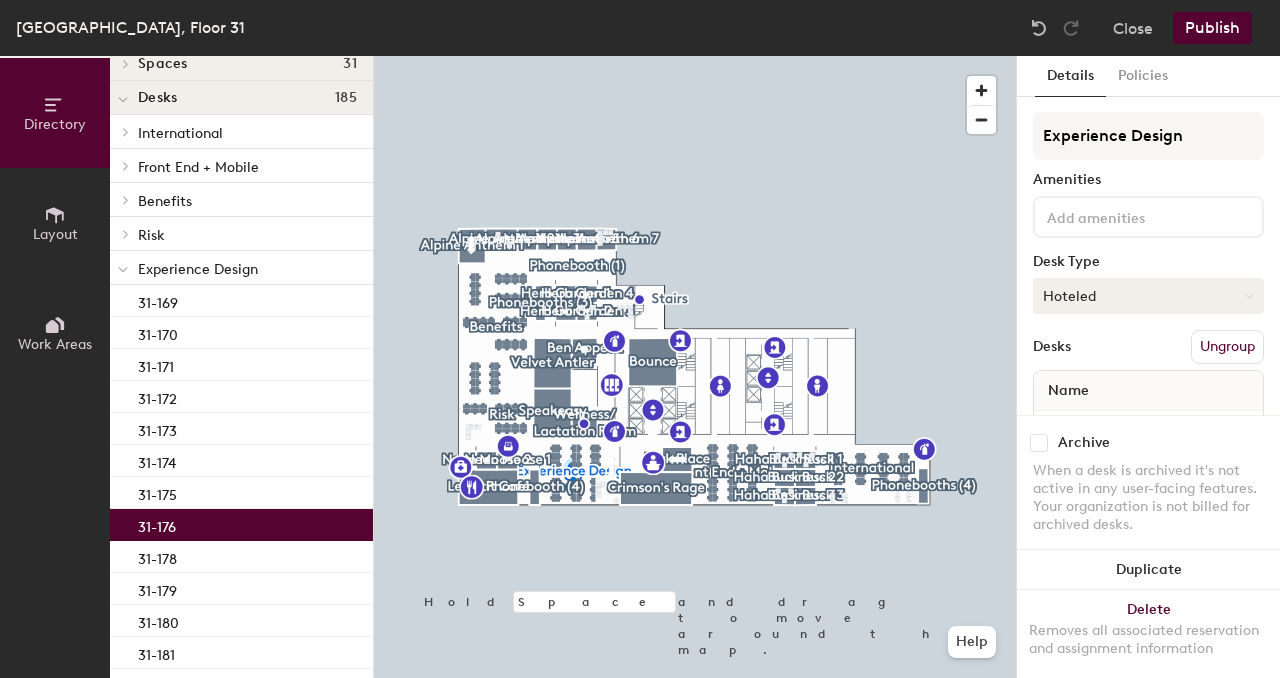 click on "Hoteled" 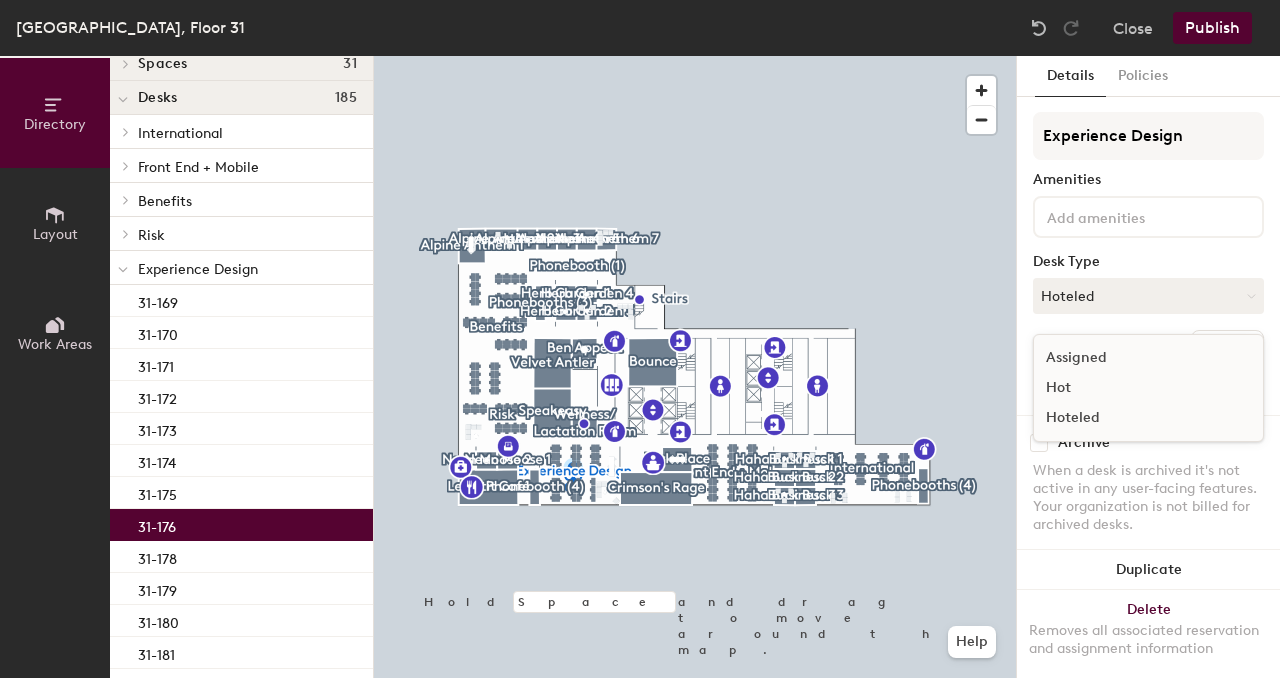 click on "Assigned" 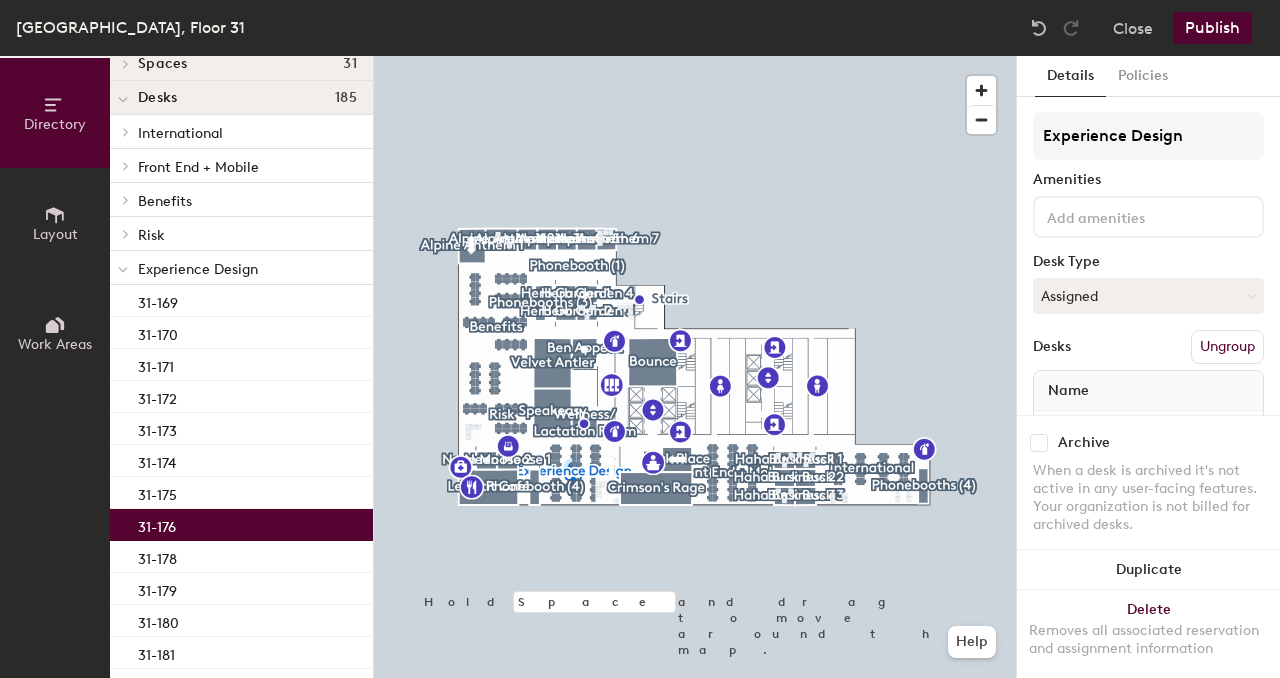 click on "Publish" 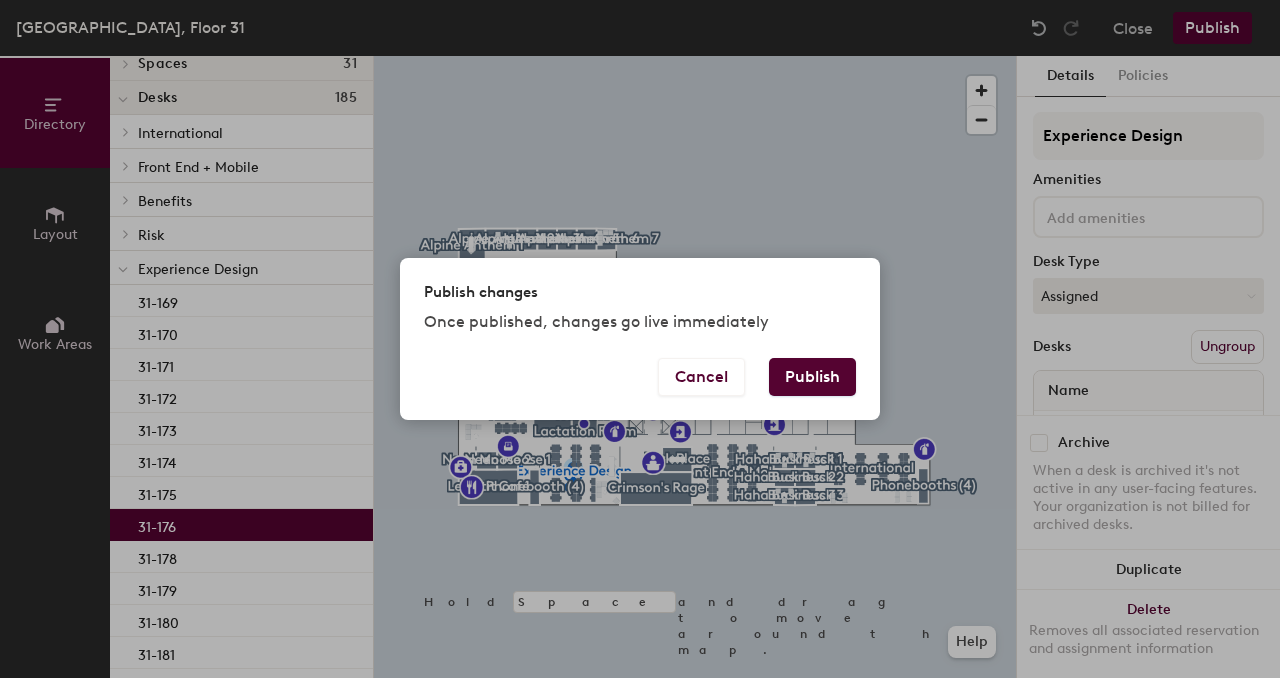 click on "Publish" at bounding box center (812, 377) 